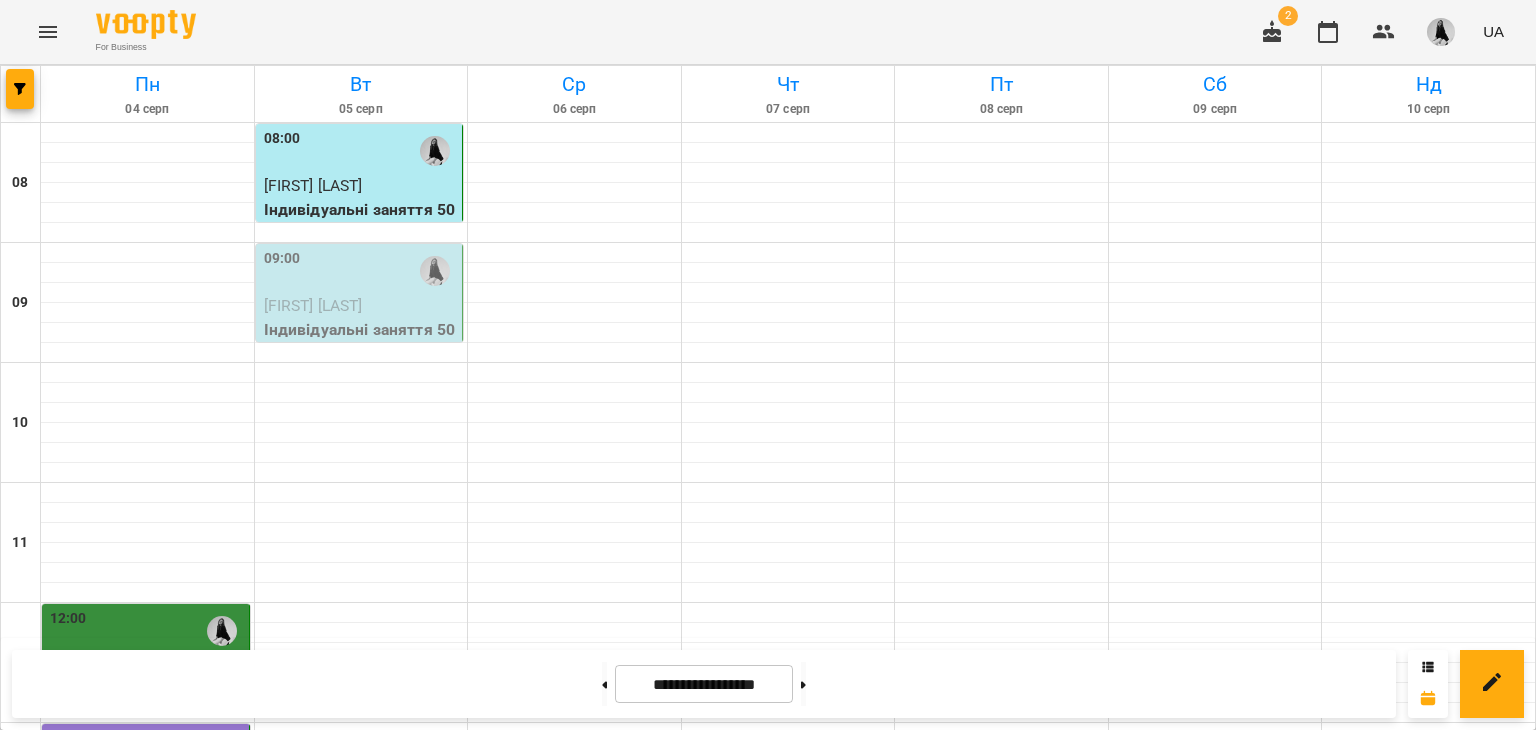 click on "[FIRST] [LAST]" at bounding box center (361, 306) 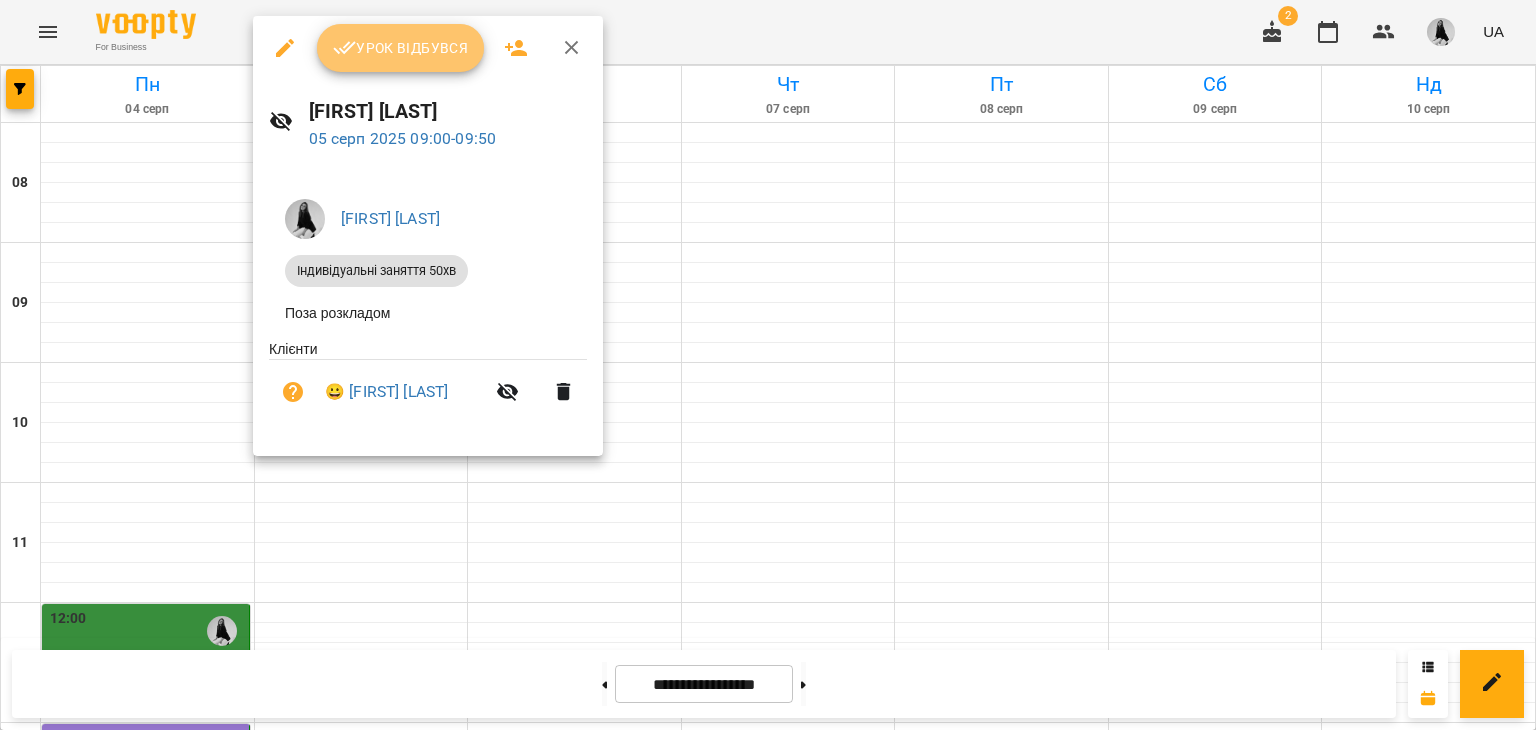click on "Урок відбувся" at bounding box center (401, 48) 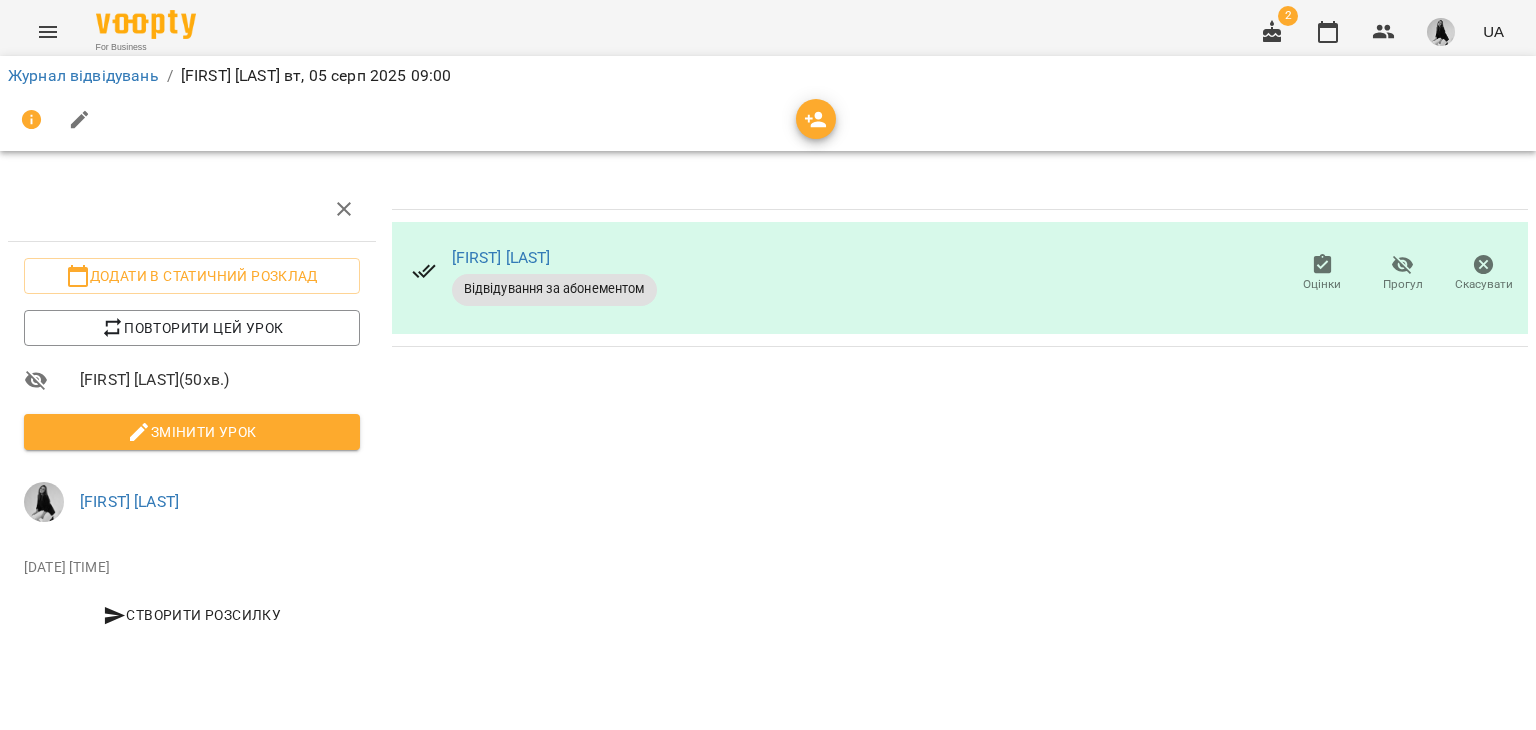 click on "Змінити урок" at bounding box center [192, 432] 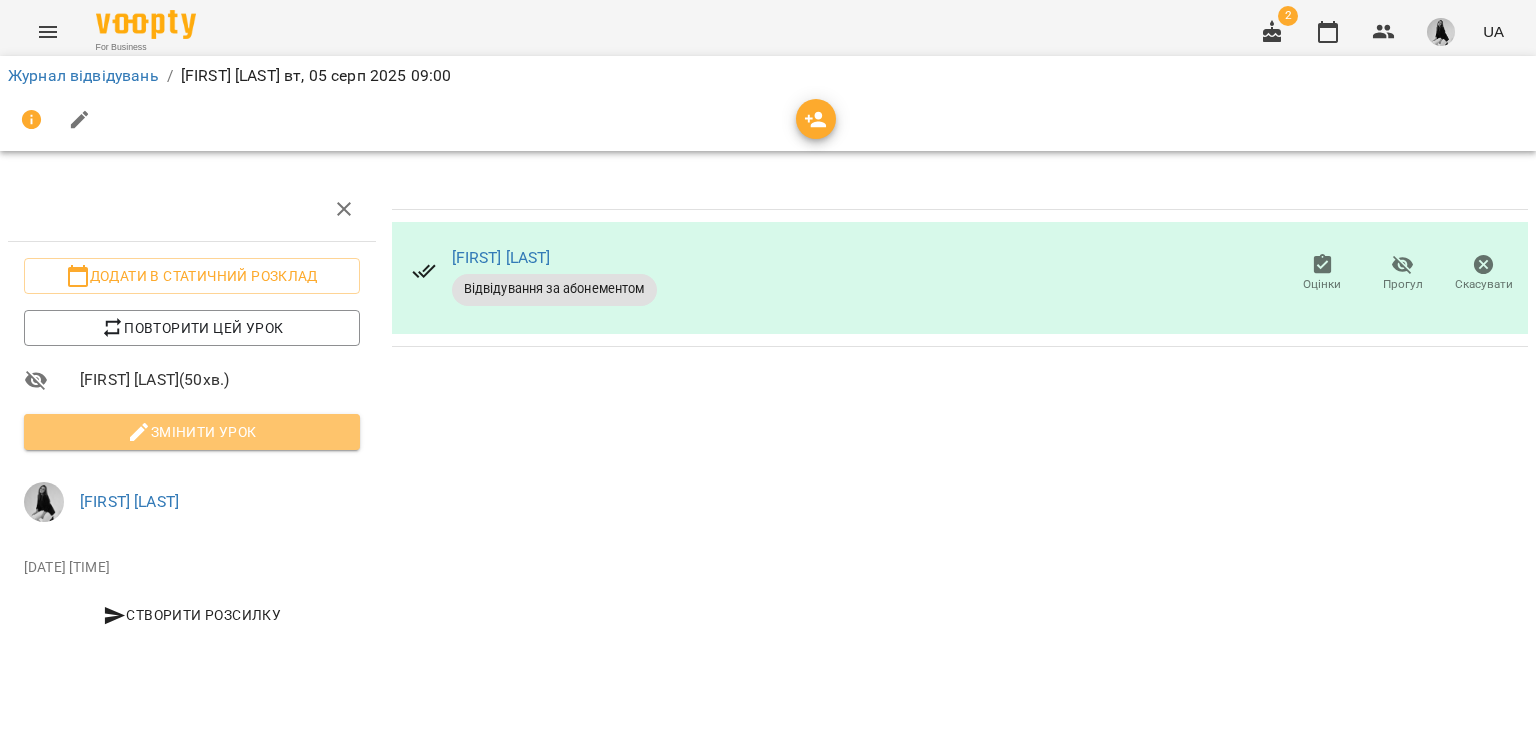 click on "Змінити урок" at bounding box center (192, 432) 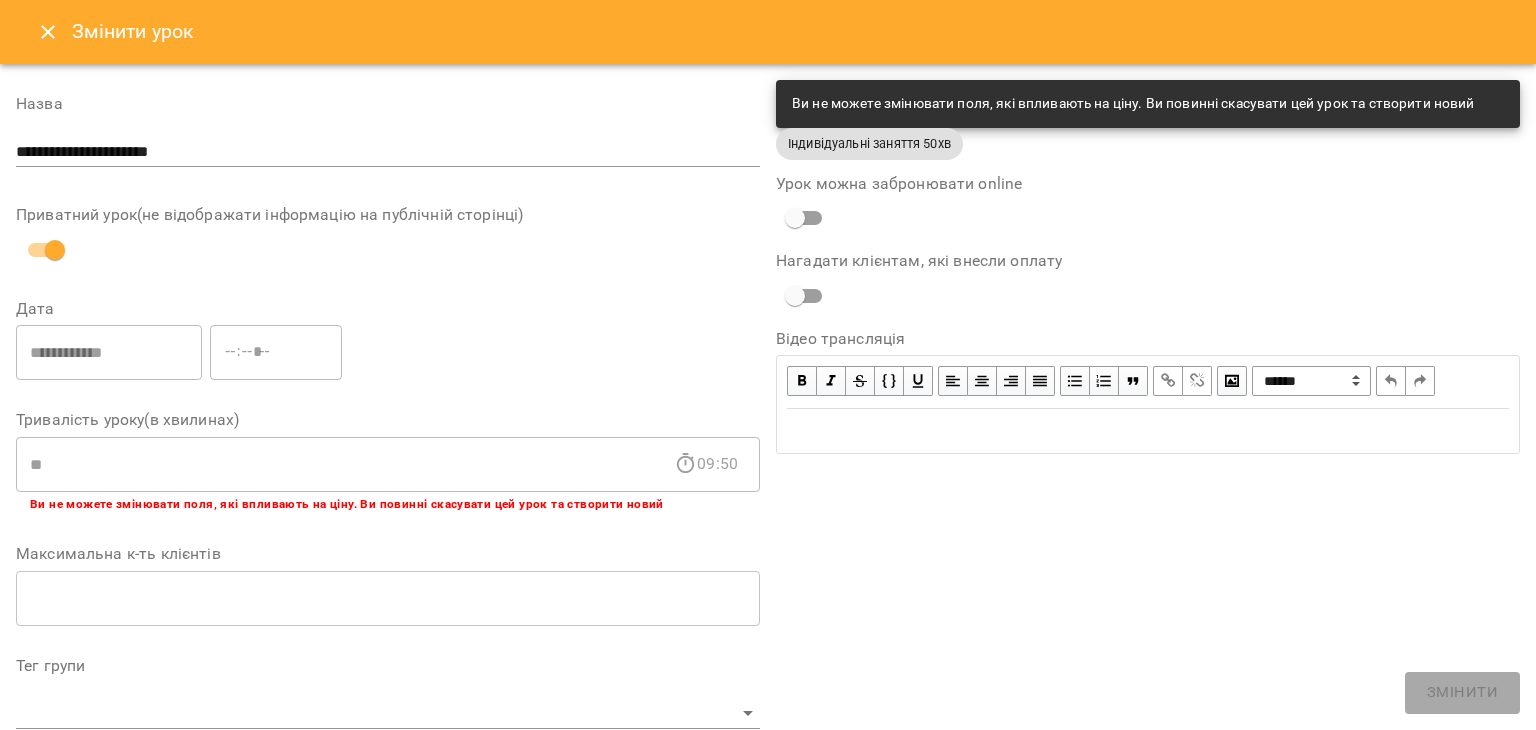 scroll, scrollTop: 600, scrollLeft: 0, axis: vertical 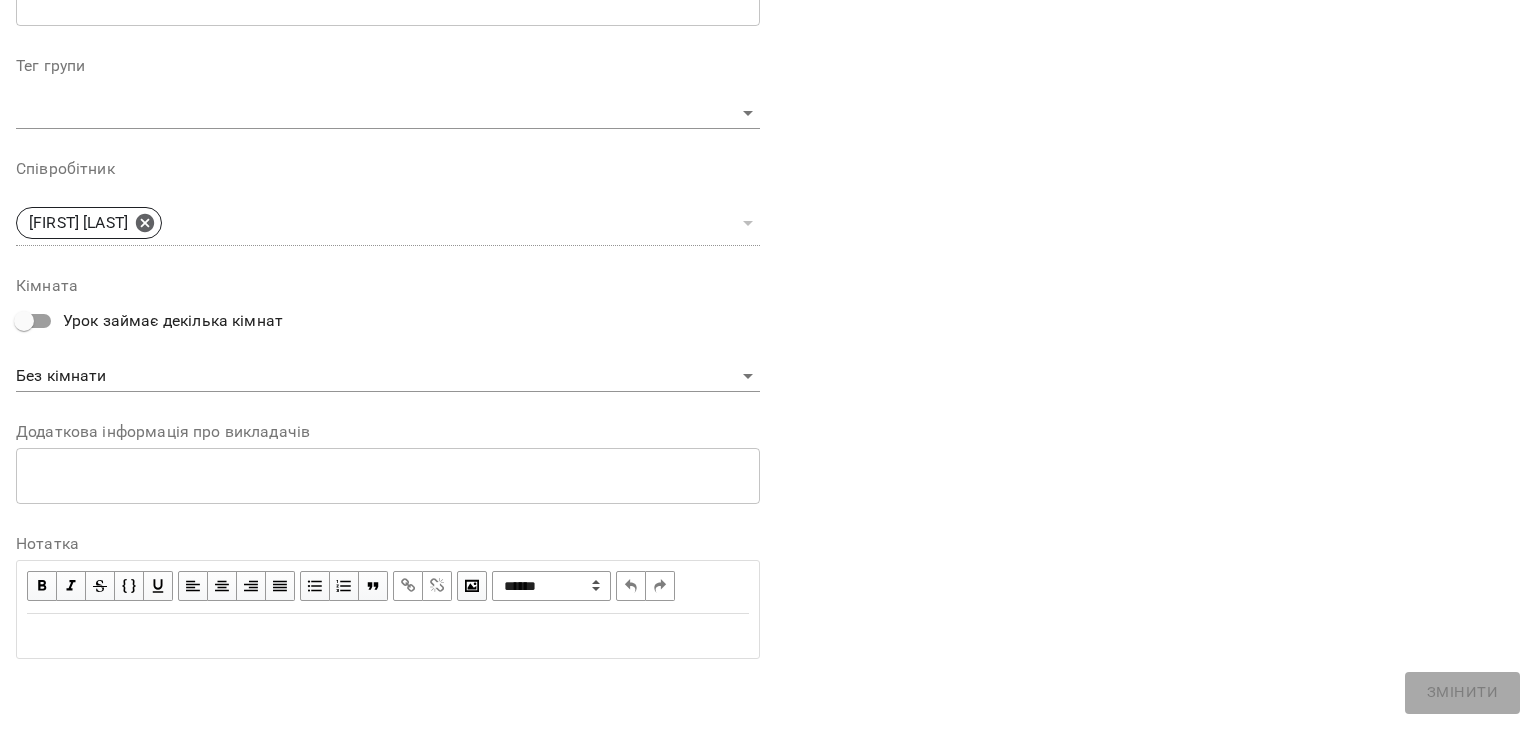 click at bounding box center [388, 636] 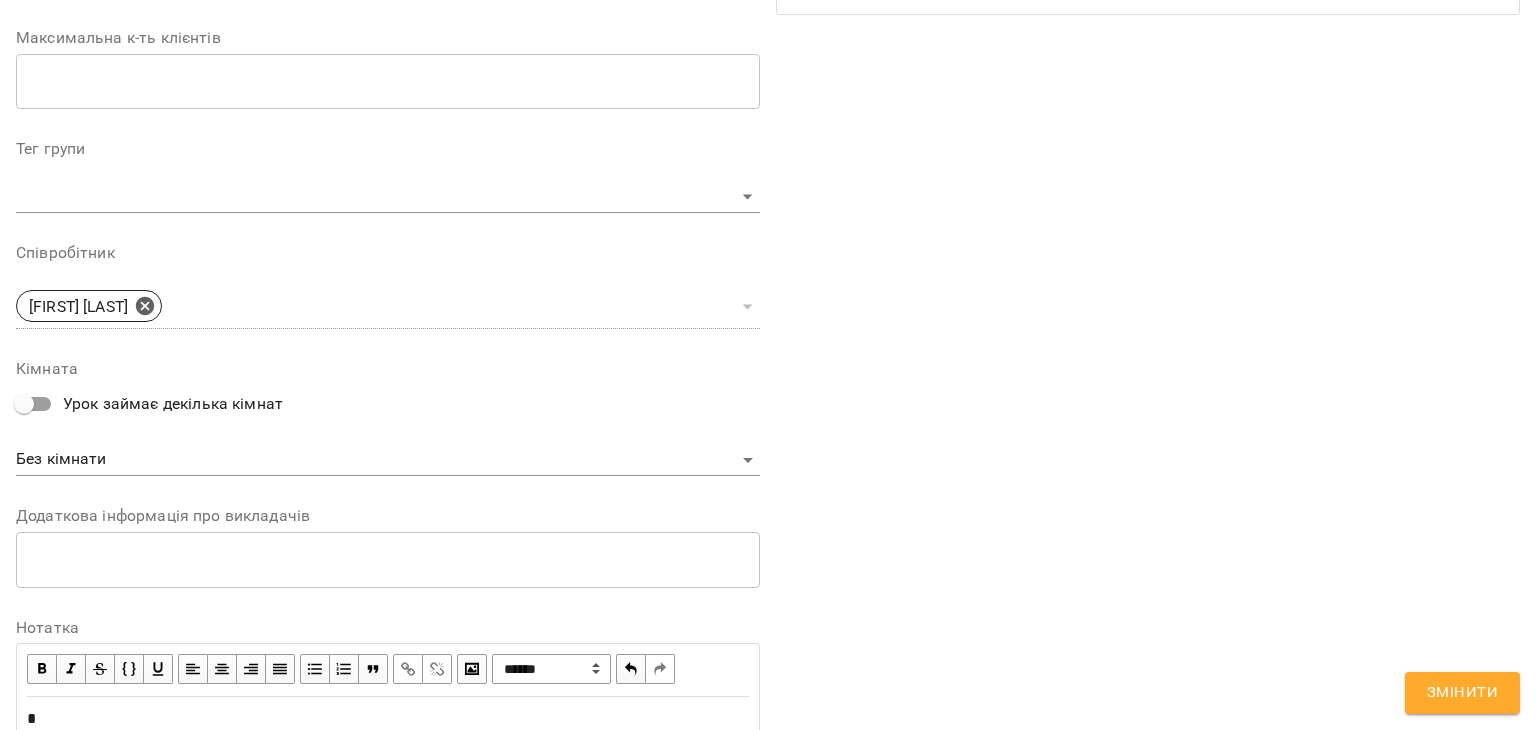 scroll, scrollTop: 683, scrollLeft: 0, axis: vertical 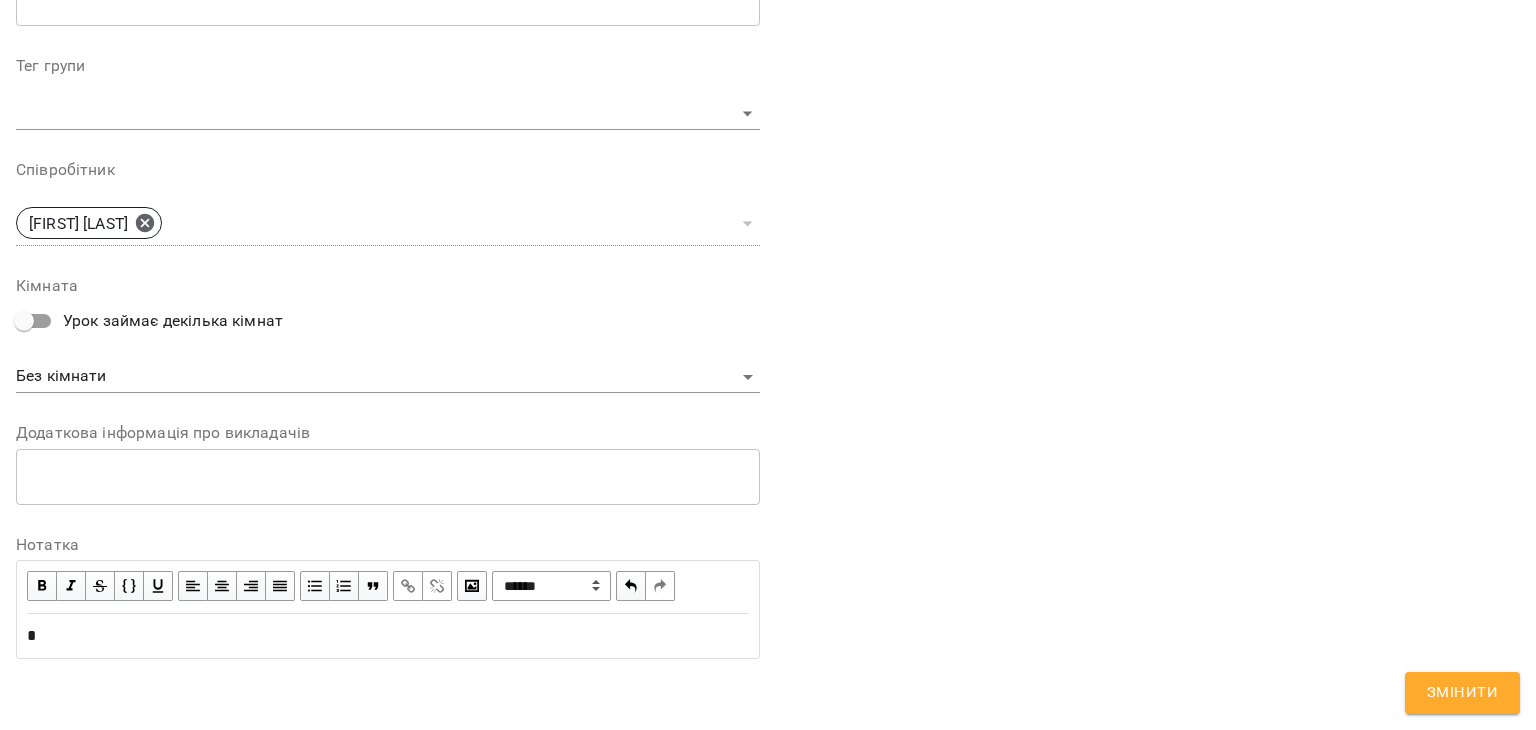 type 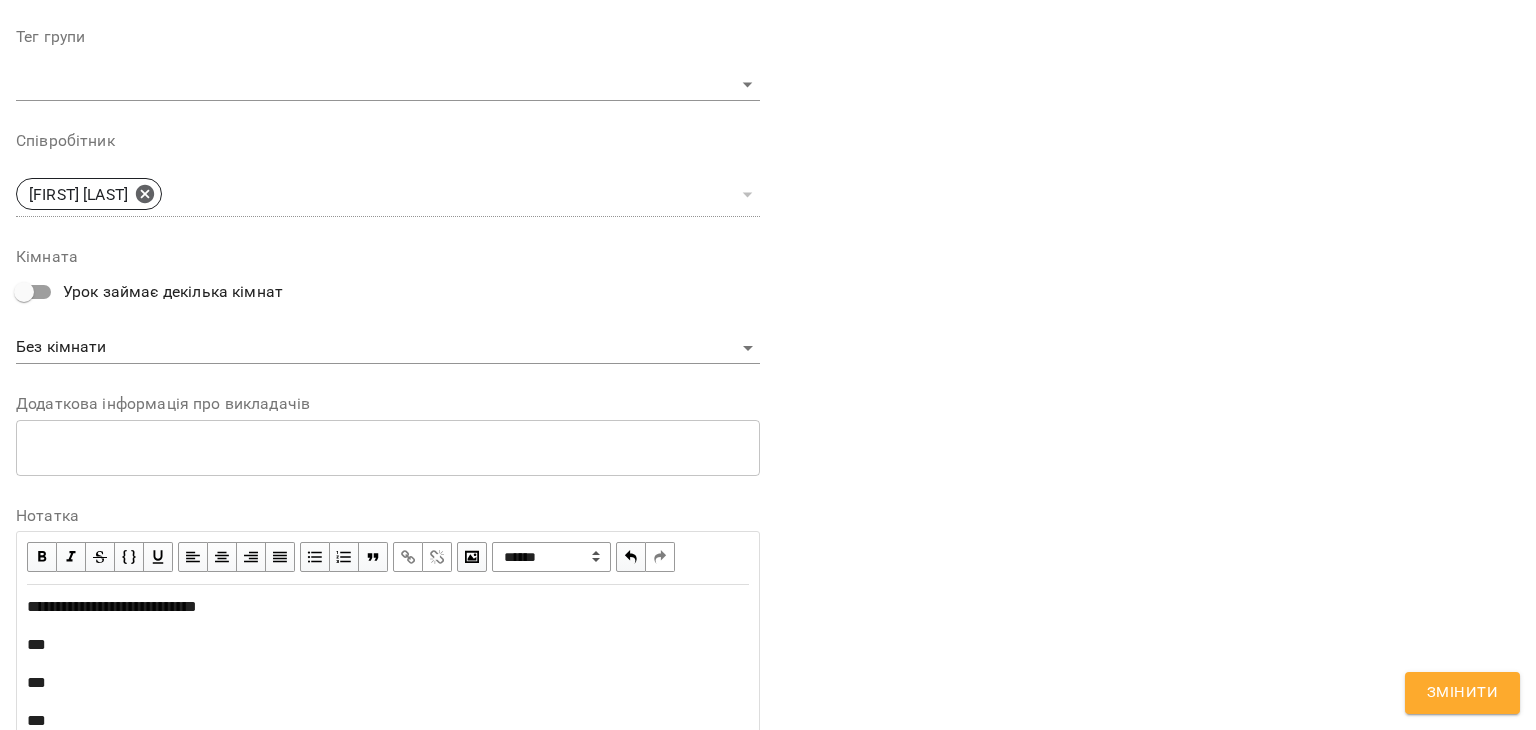 scroll, scrollTop: 796, scrollLeft: 0, axis: vertical 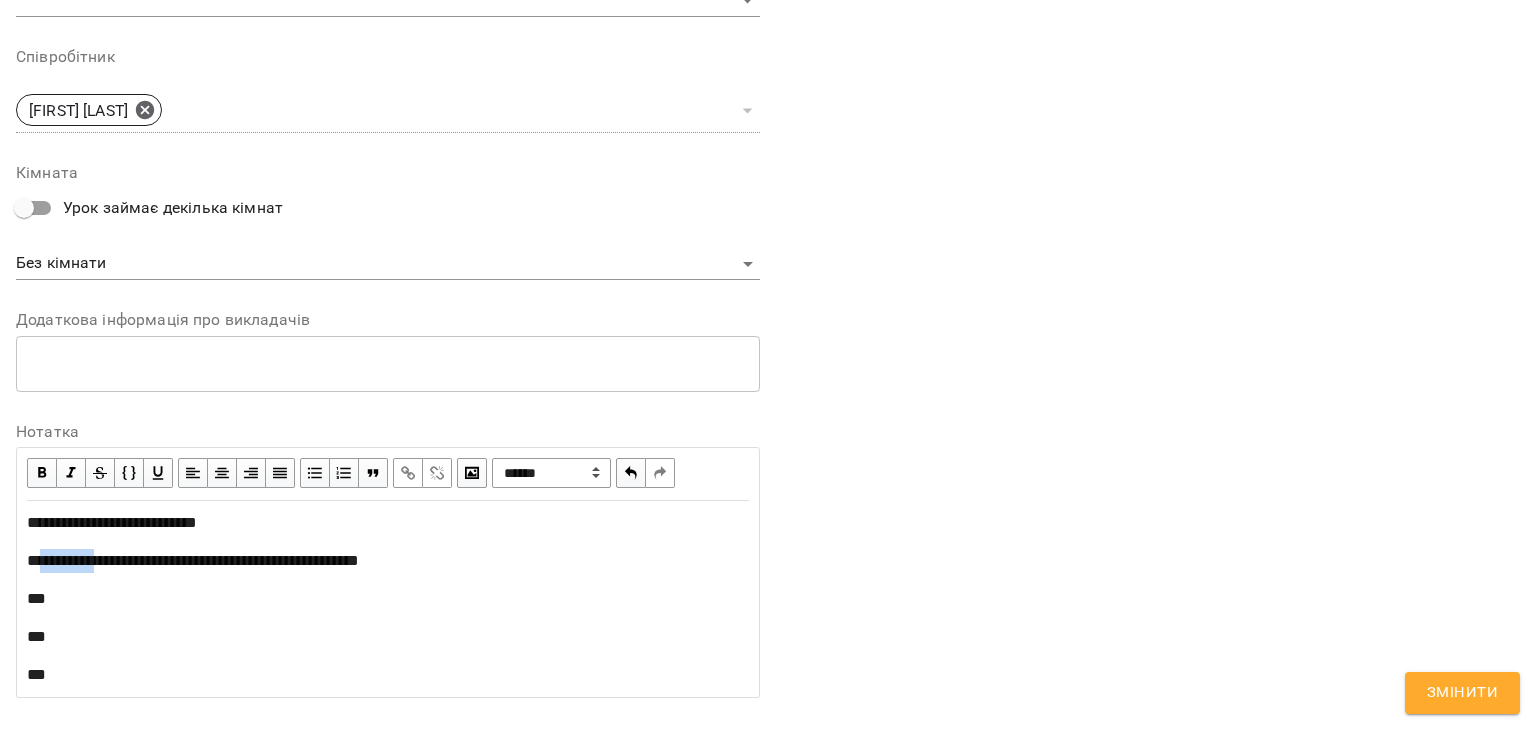 drag, startPoint x: 42, startPoint y: 559, endPoint x: 99, endPoint y: 559, distance: 57 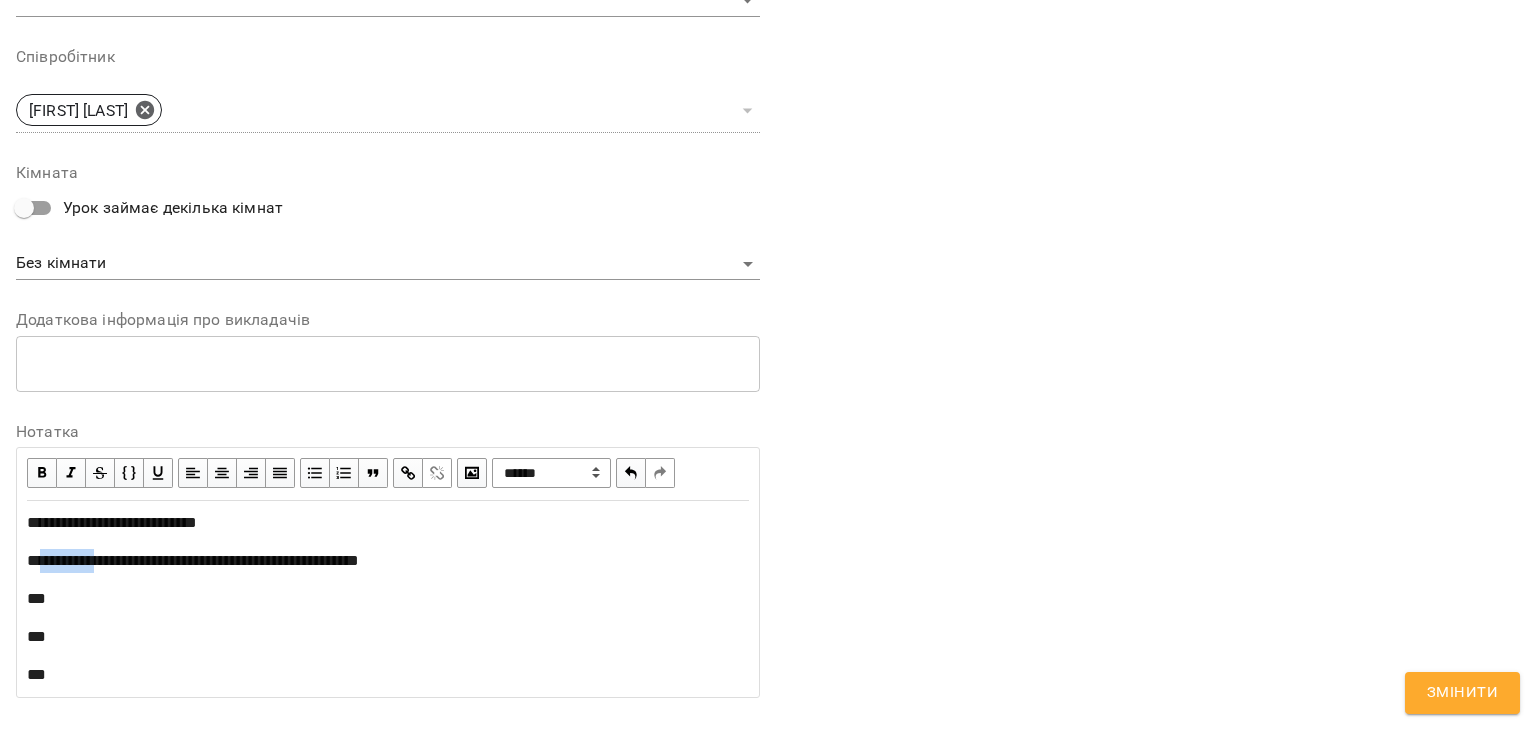 click on "**********" at bounding box center (193, 560) 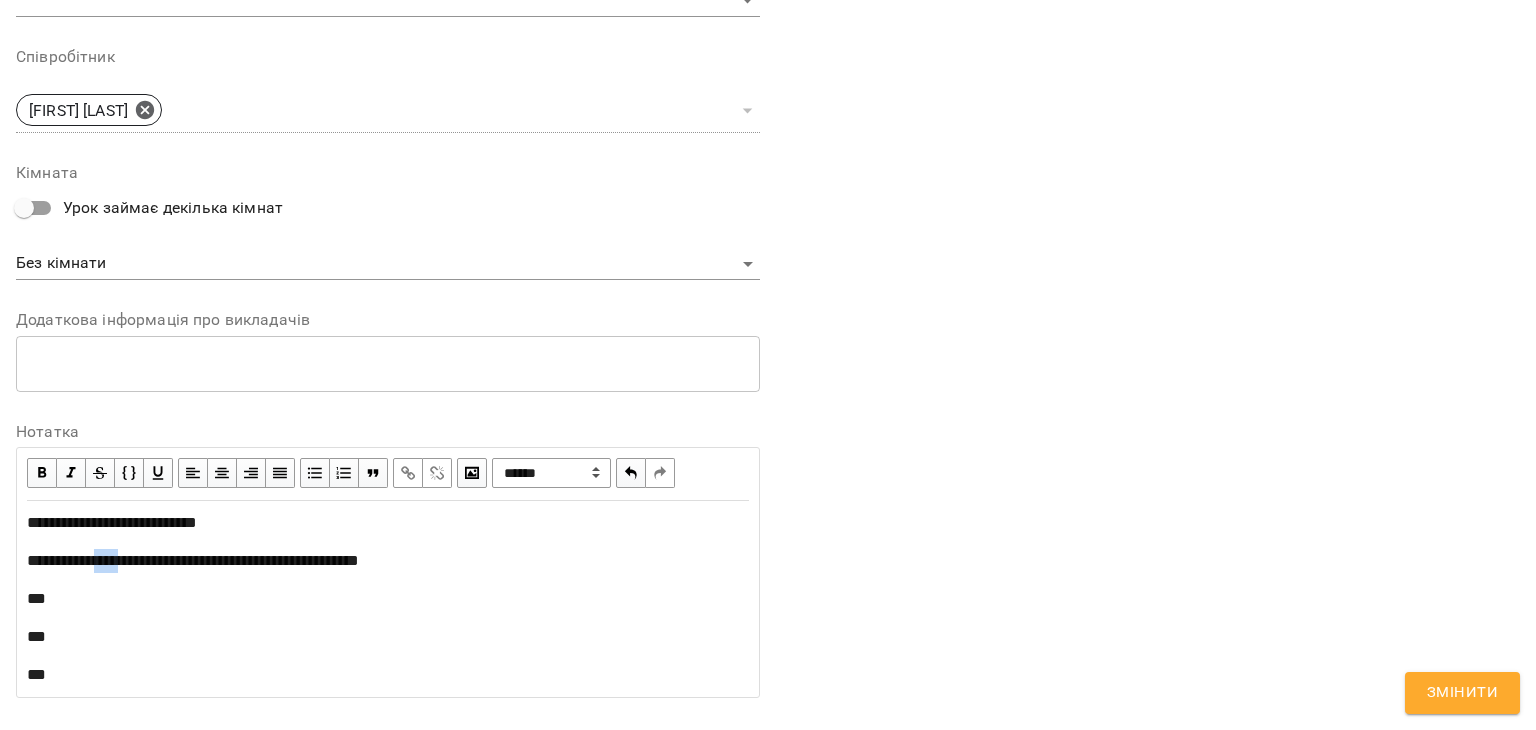 click on "**********" at bounding box center (193, 560) 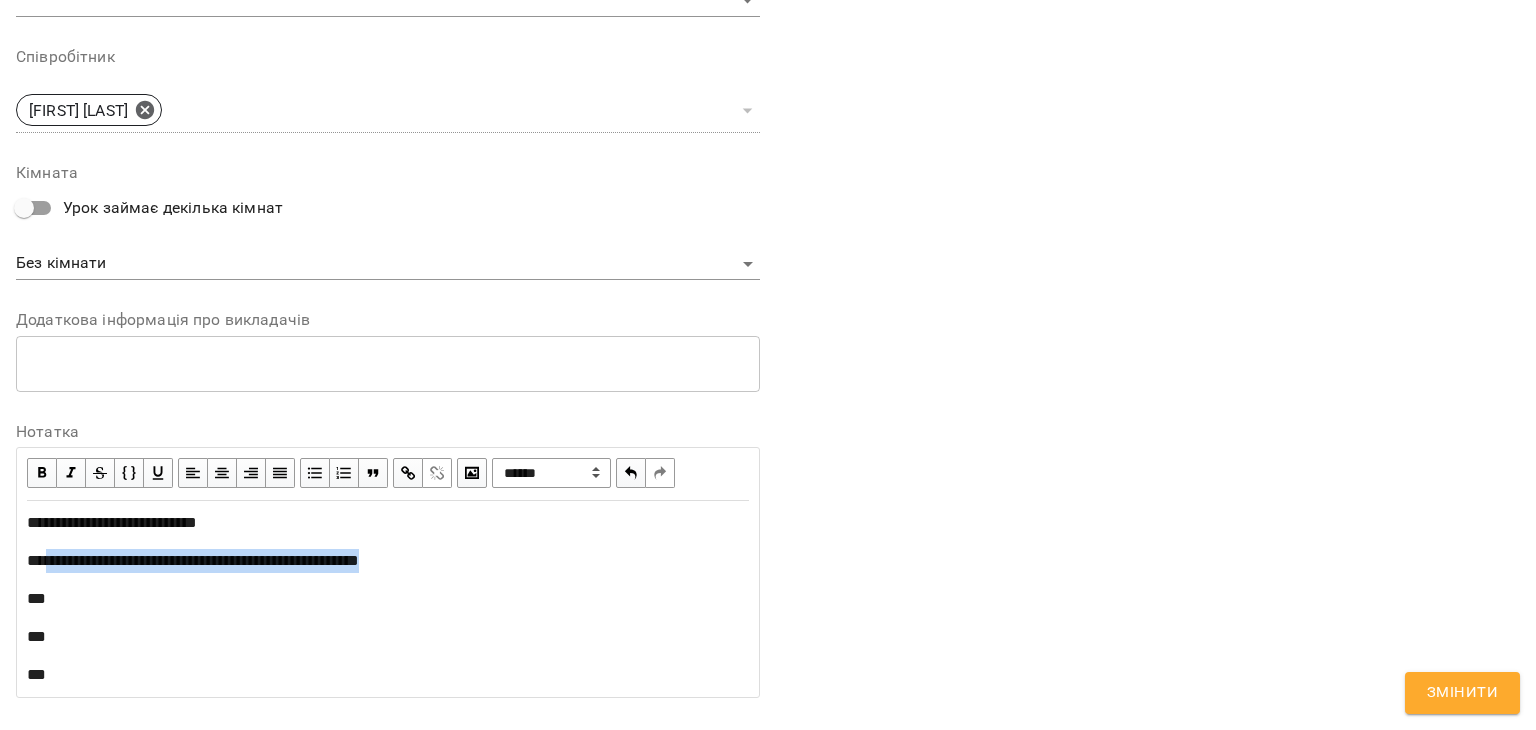drag, startPoint x: 48, startPoint y: 560, endPoint x: 456, endPoint y: 556, distance: 408.0196 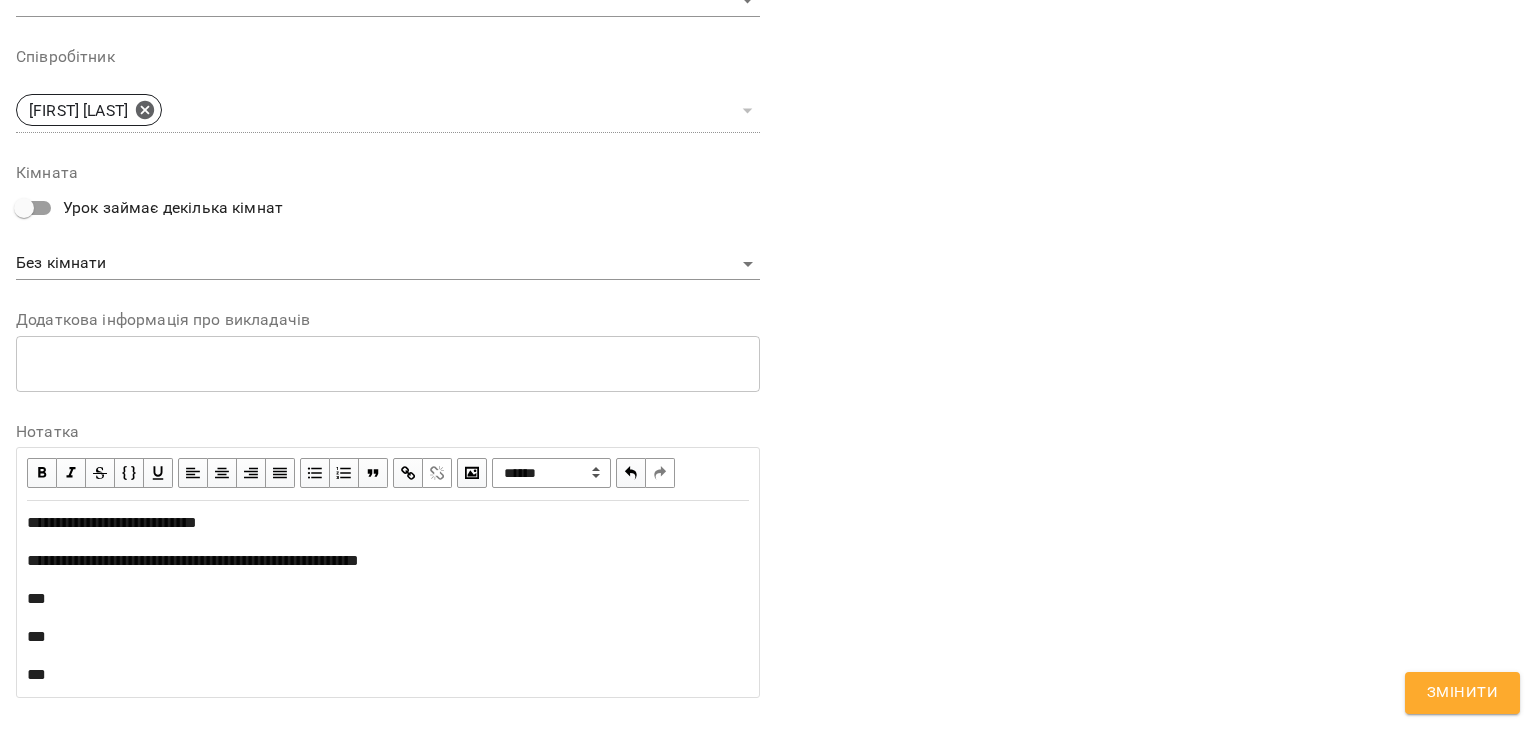 click at bounding box center [408, 473] 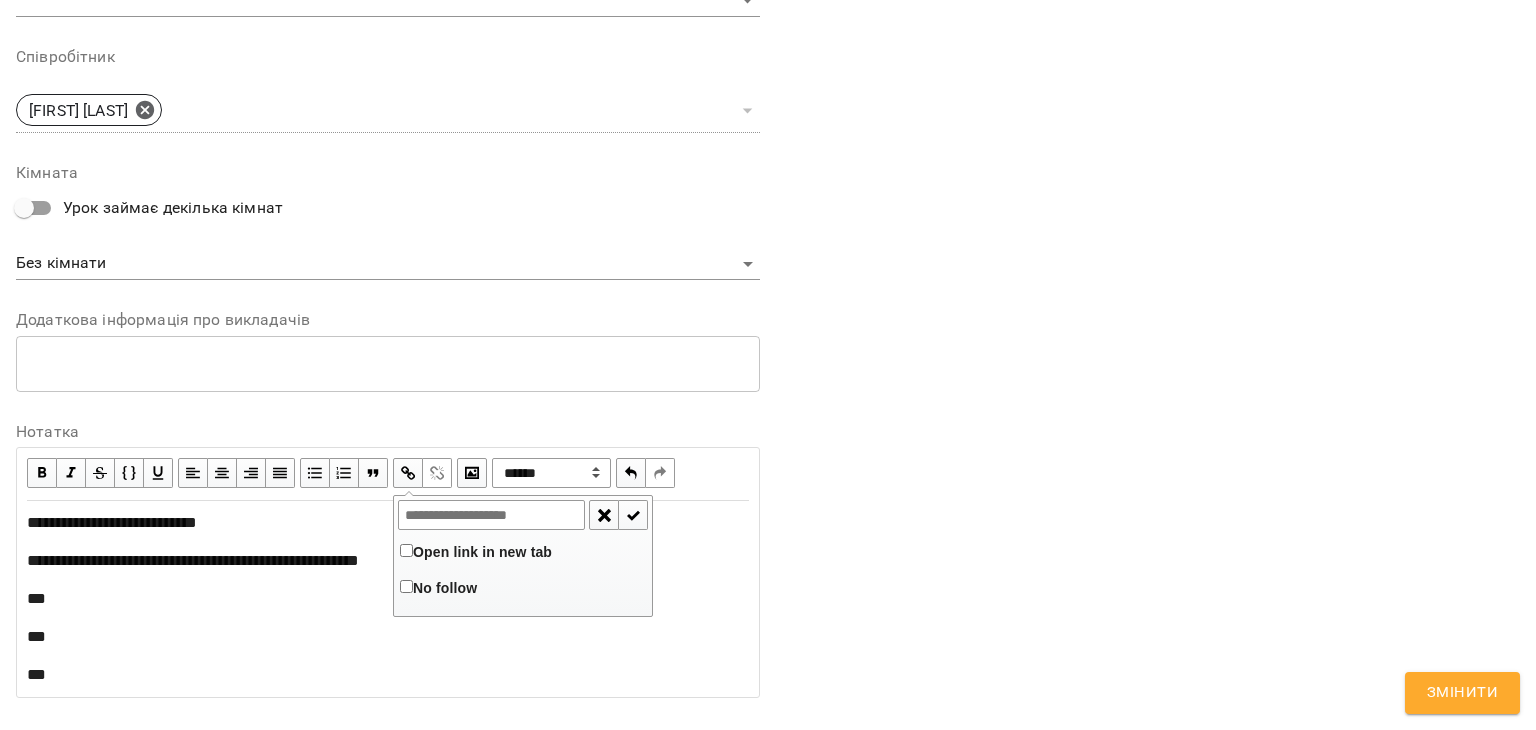 type on "**********" 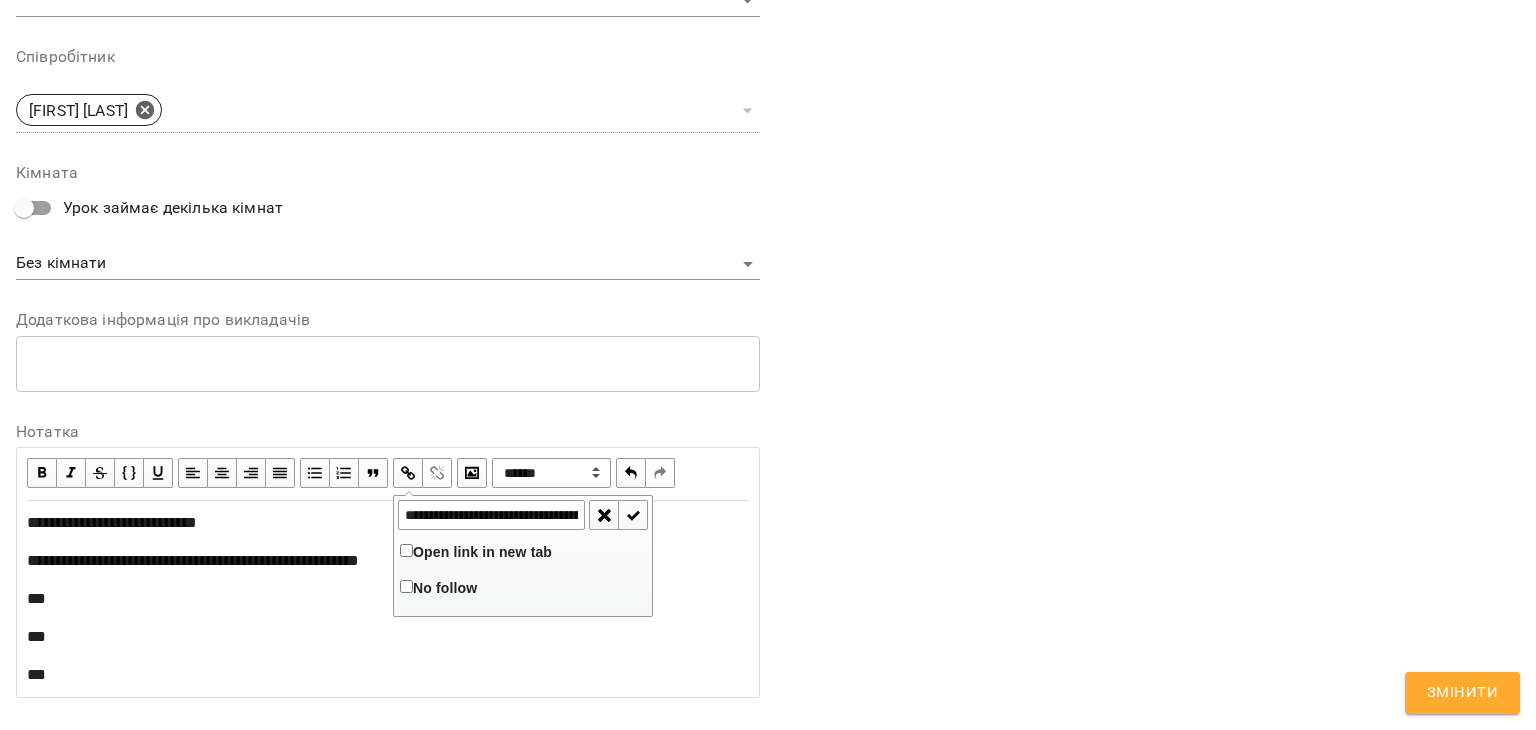 scroll, scrollTop: 0, scrollLeft: 158, axis: horizontal 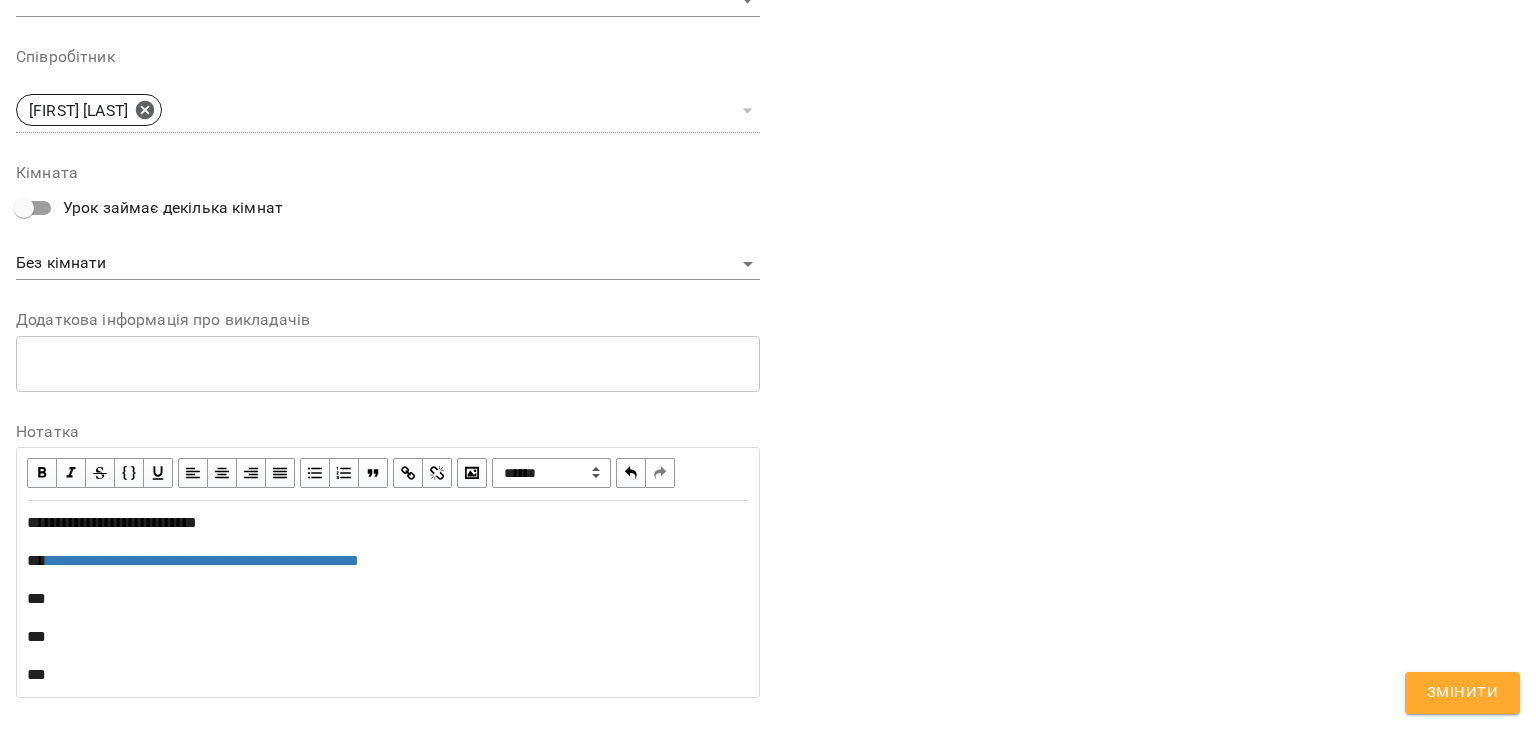 click on "**" at bounding box center [388, 599] 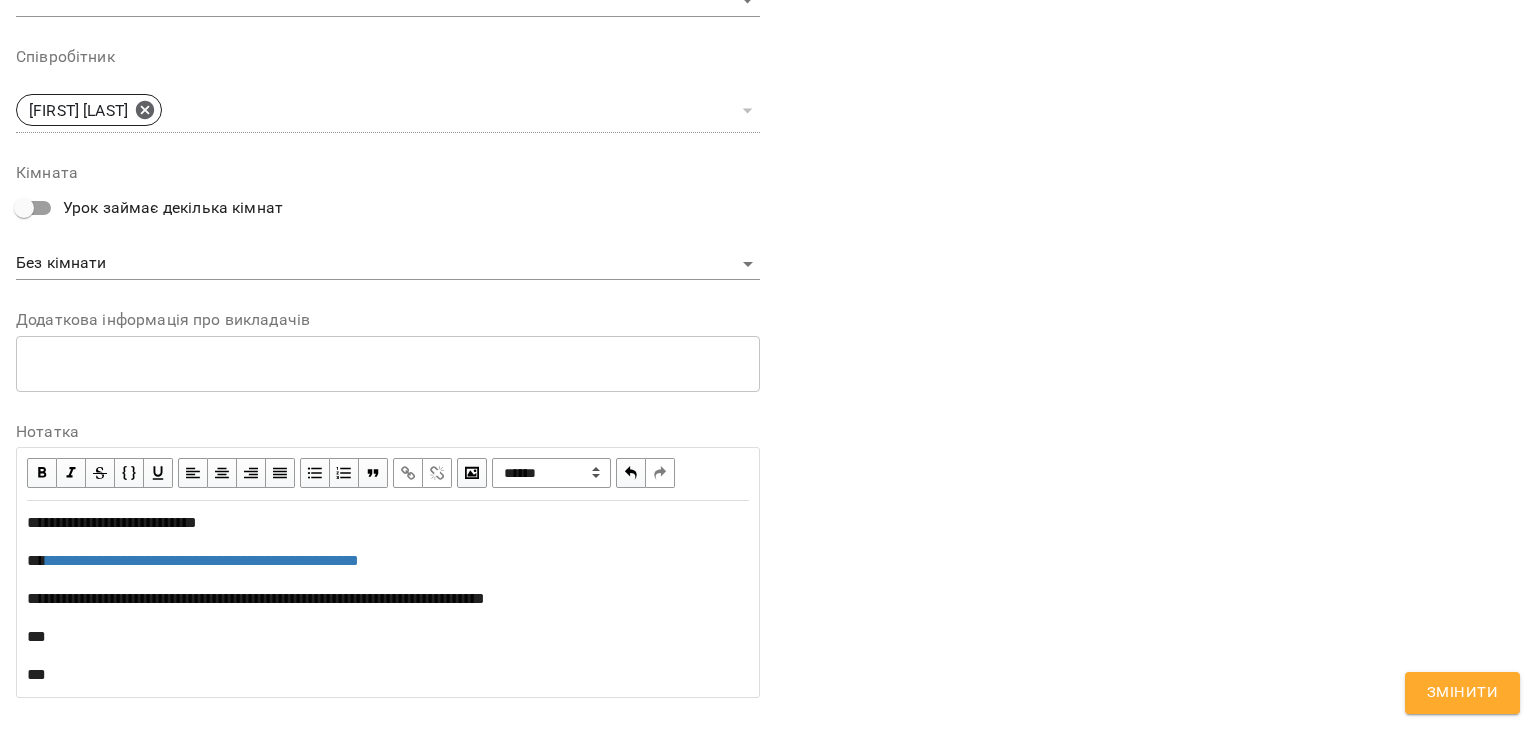 click on "**********" at bounding box center (256, 598) 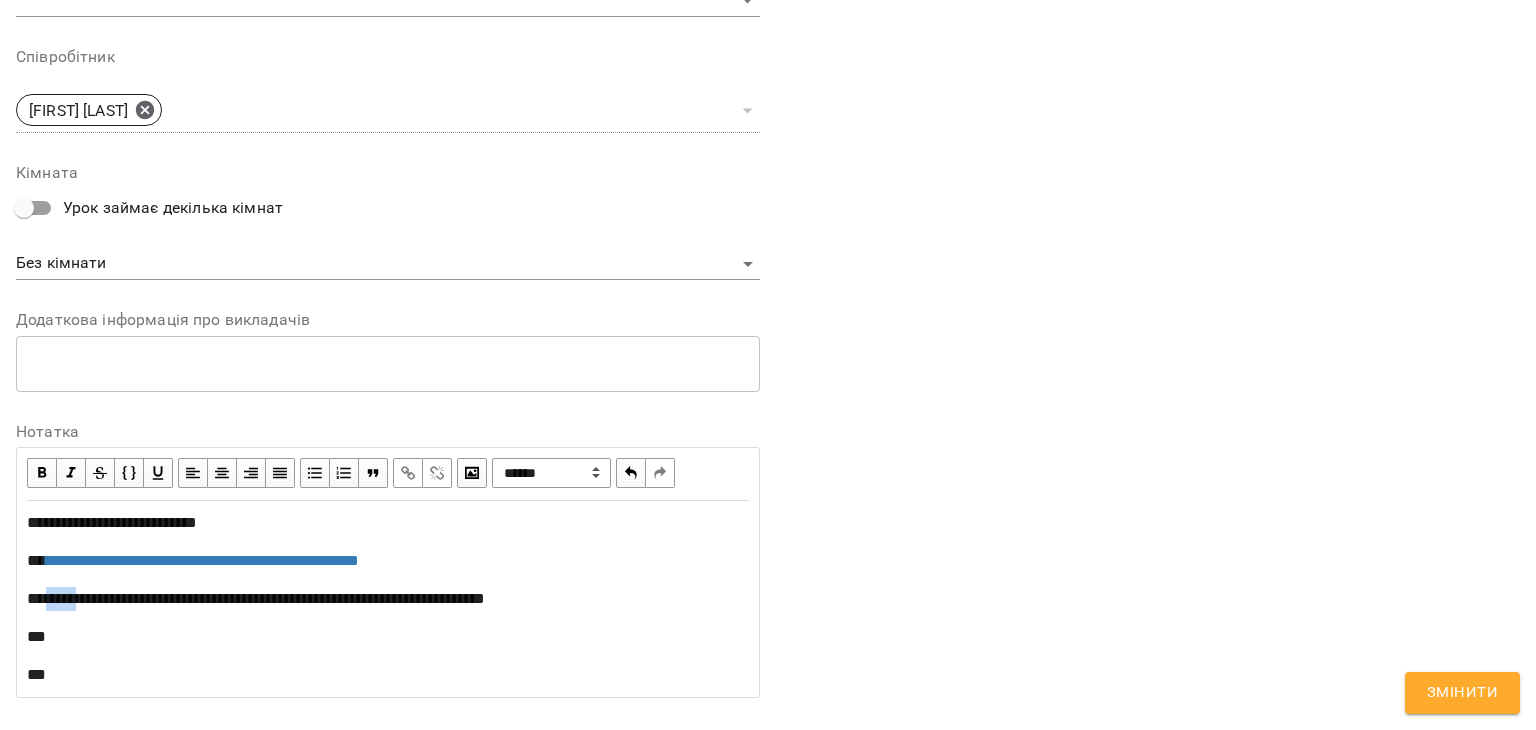 click on "**********" at bounding box center [256, 598] 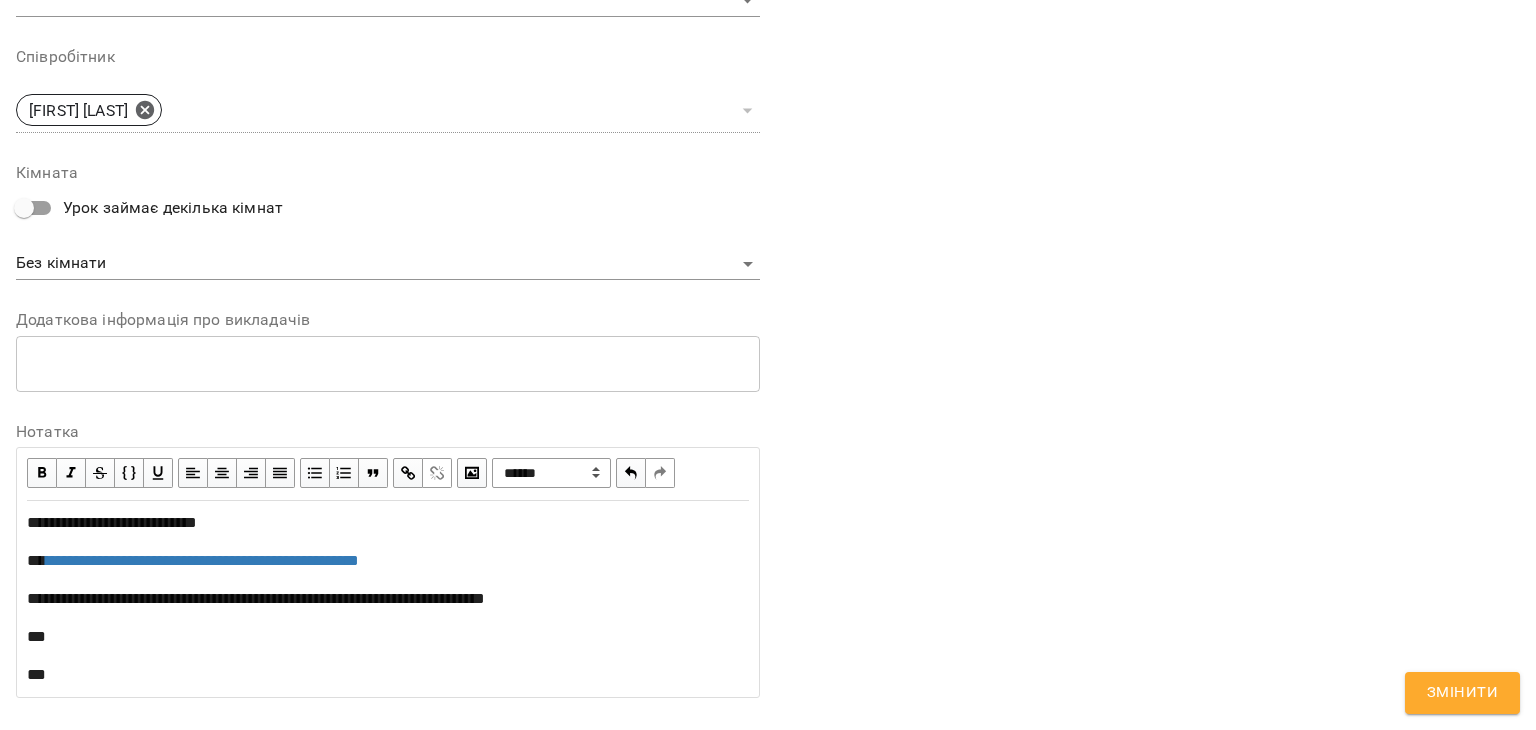 click on "**********" at bounding box center [388, 599] 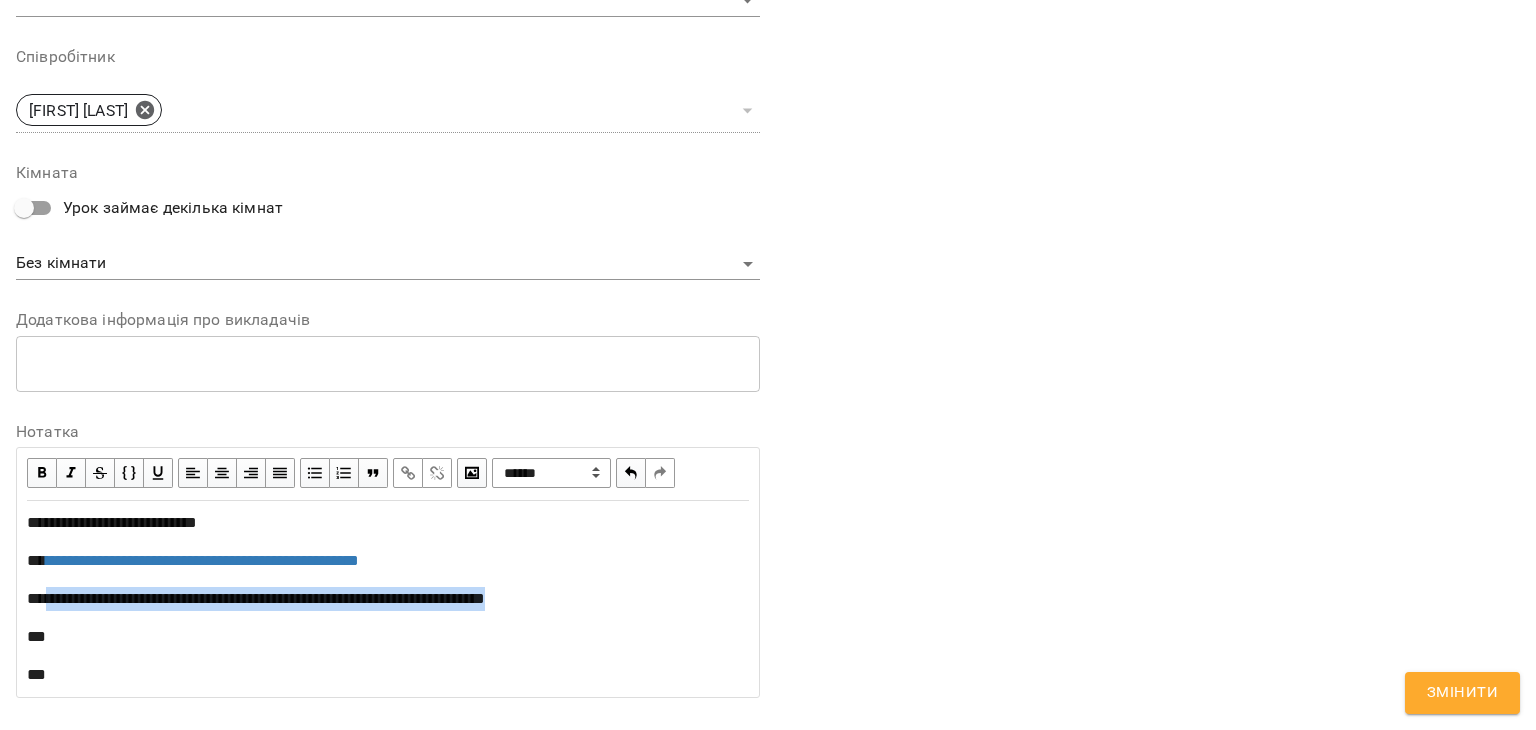 drag, startPoint x: 48, startPoint y: 596, endPoint x: 628, endPoint y: 601, distance: 580.02155 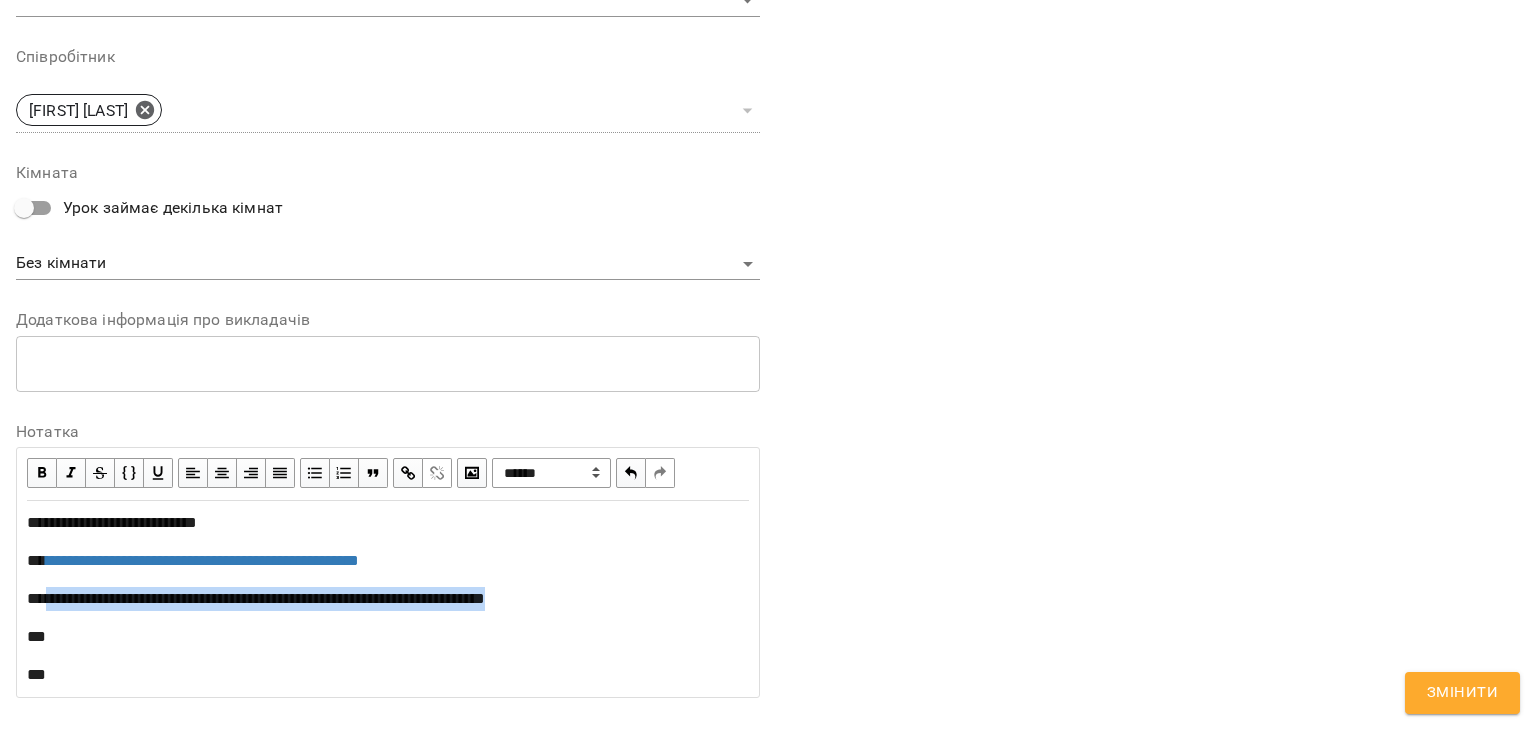 click at bounding box center (408, 473) 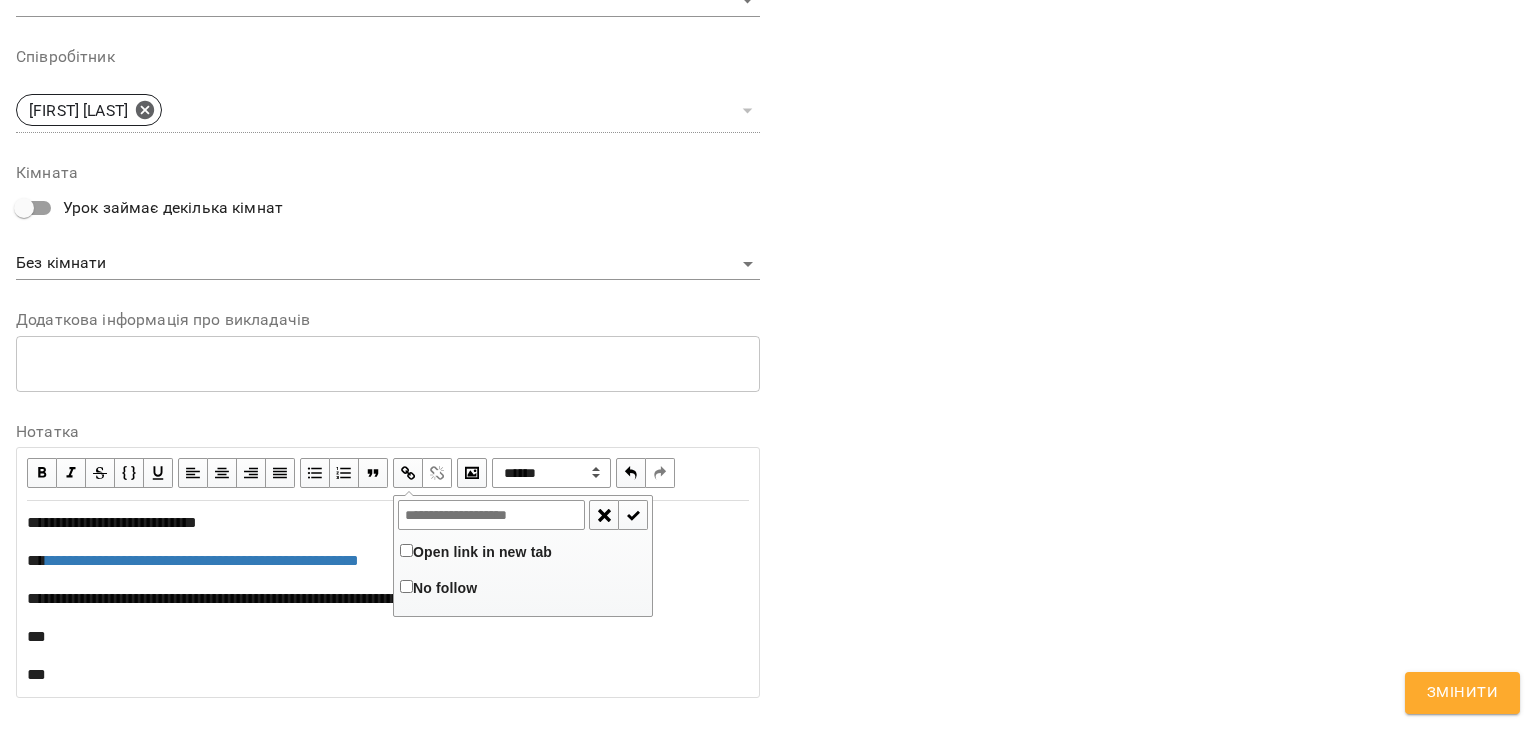 type on "**********" 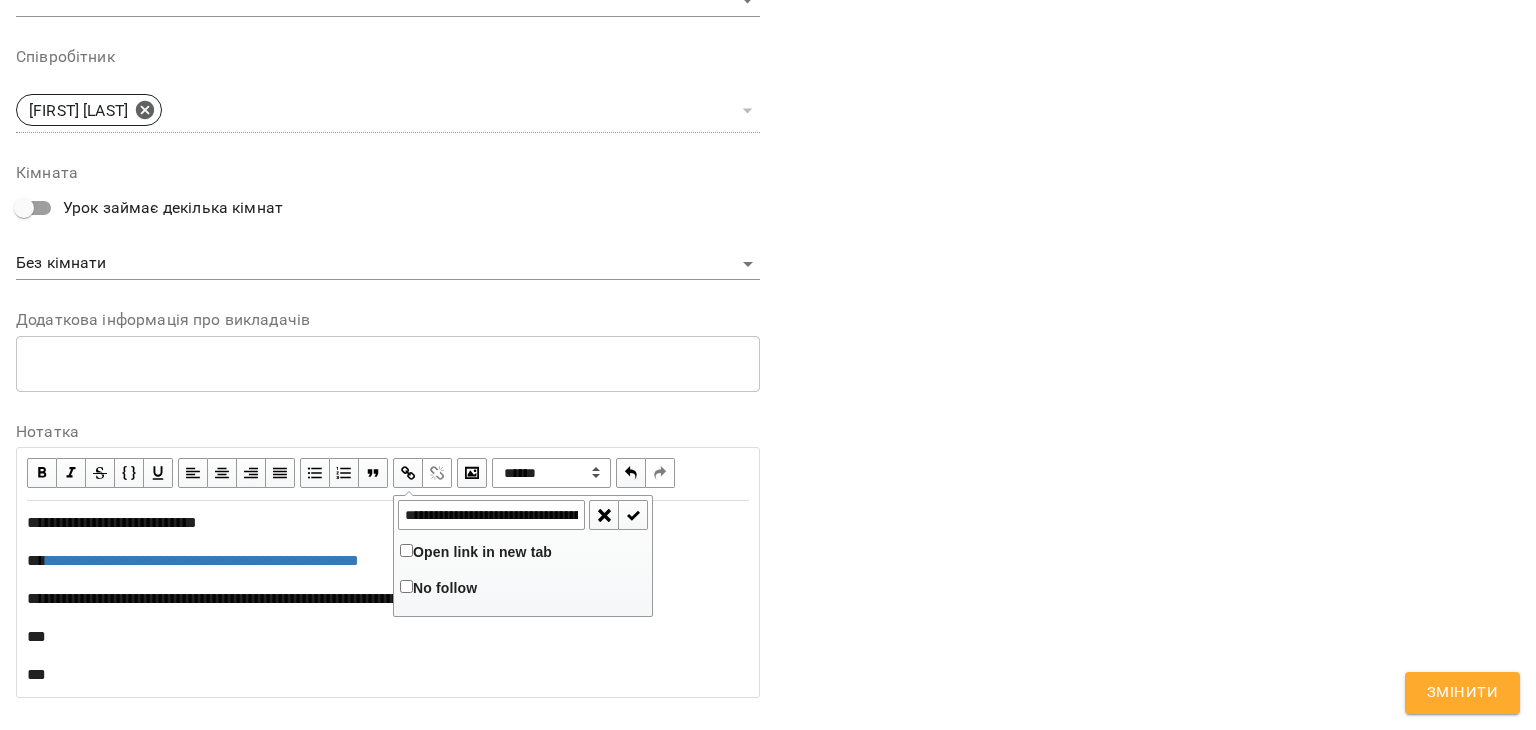 scroll, scrollTop: 0, scrollLeft: 273, axis: horizontal 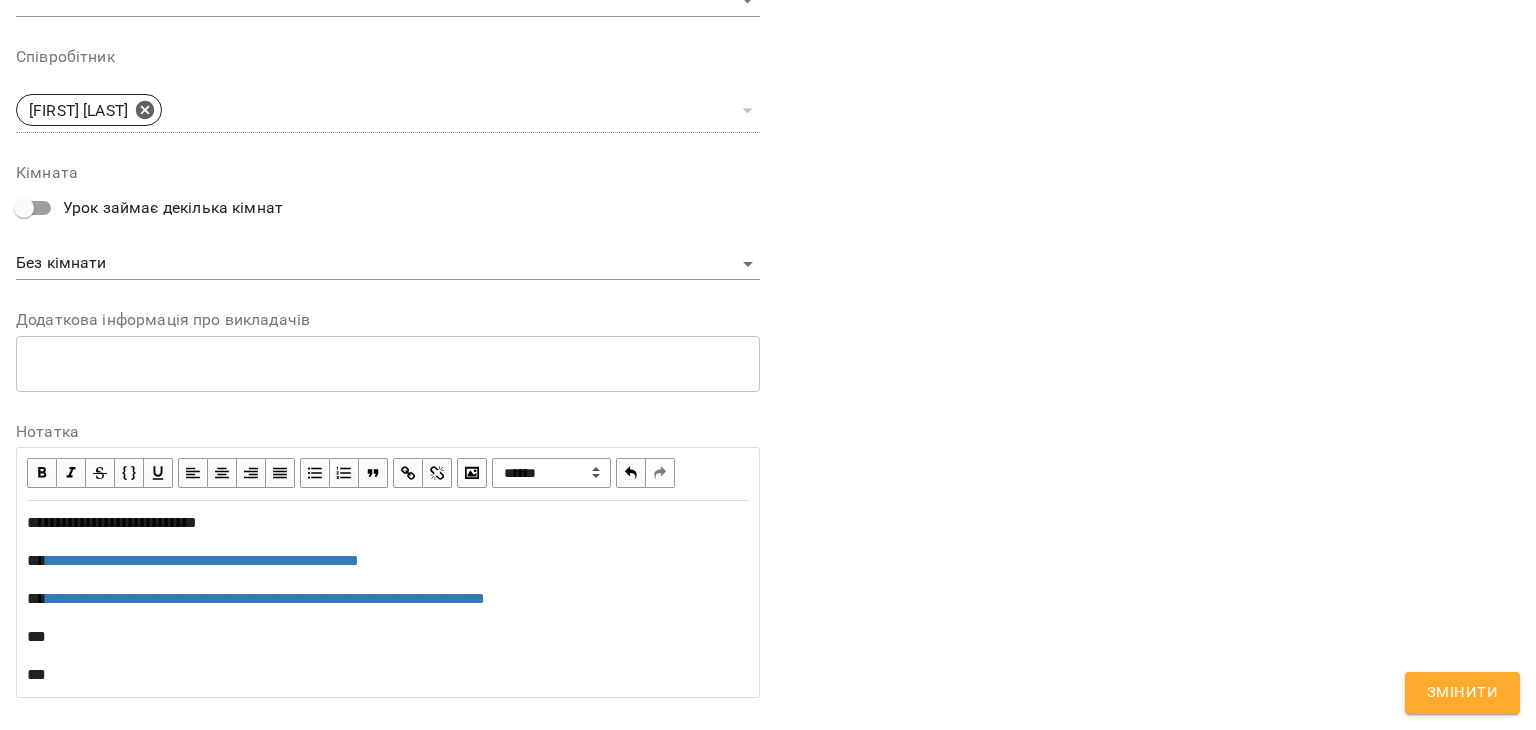 click on "**" at bounding box center (388, 637) 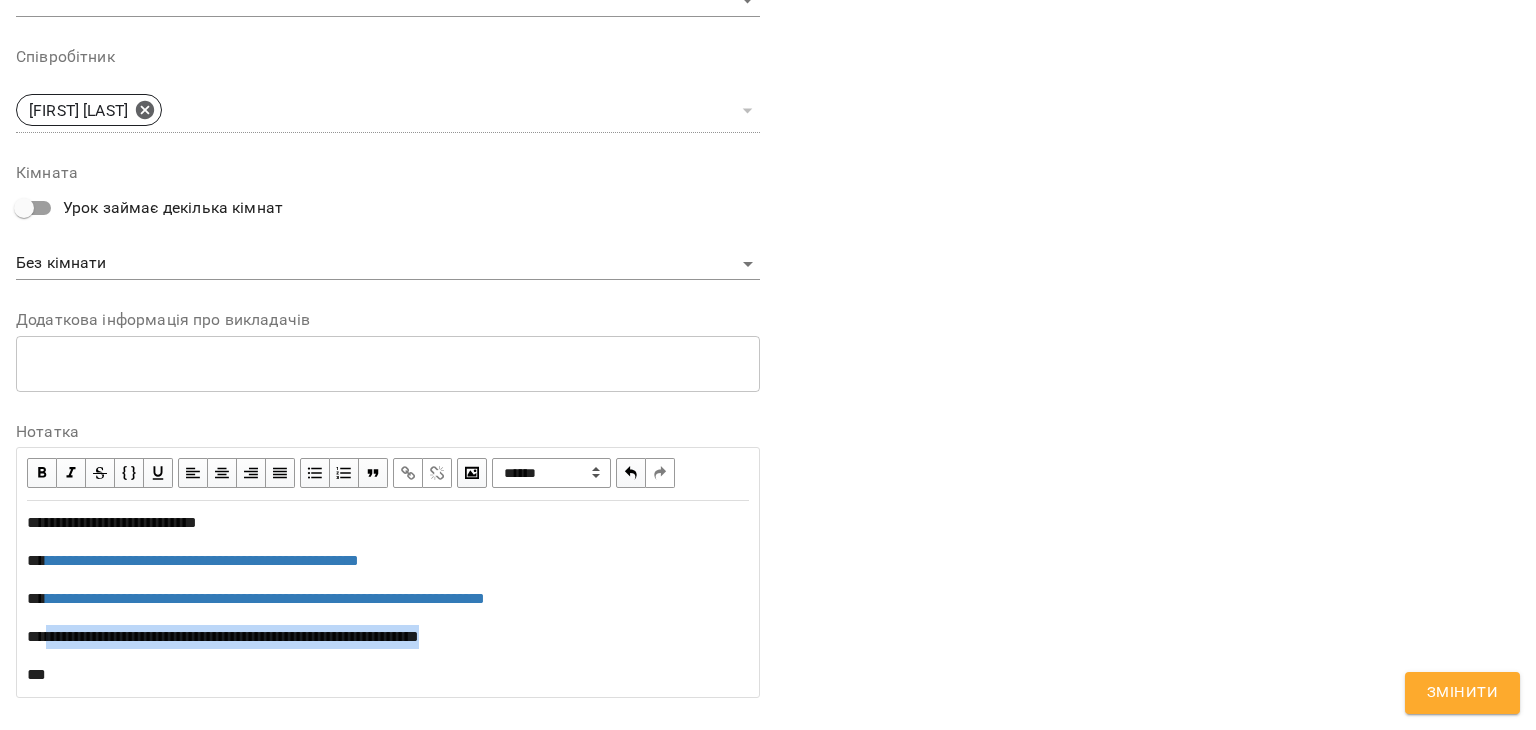 drag, startPoint x: 42, startPoint y: 634, endPoint x: 538, endPoint y: 610, distance: 496.5803 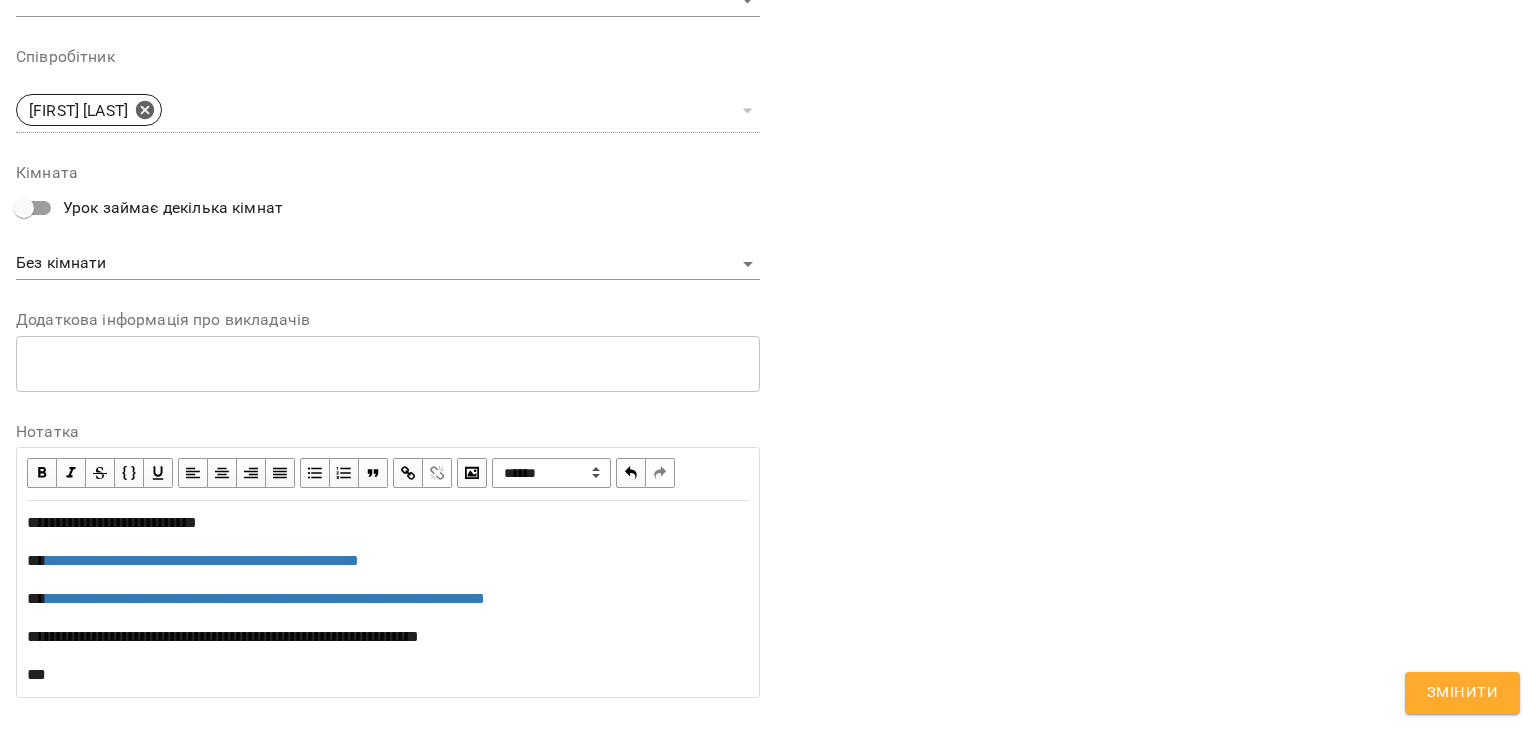 click at bounding box center [408, 473] 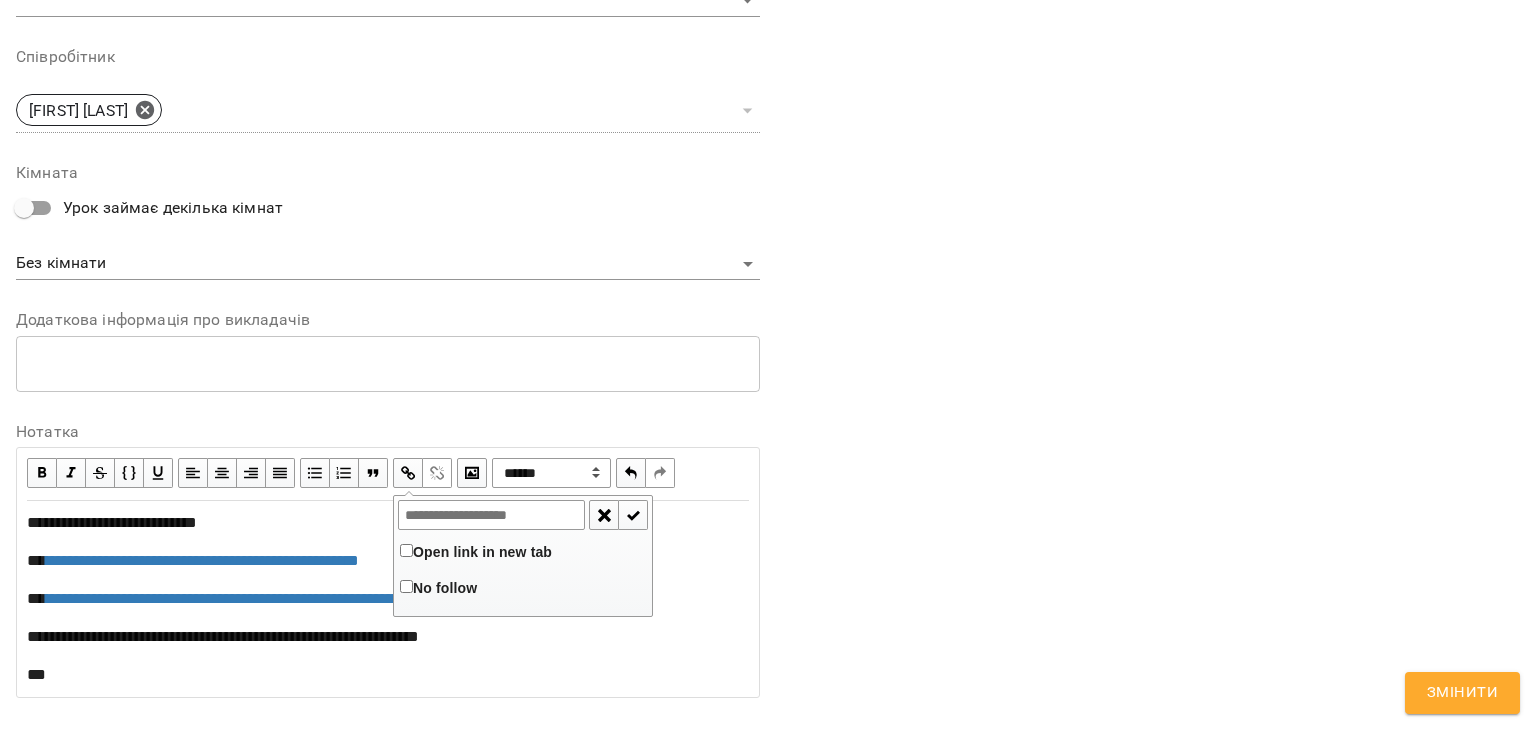 type on "**********" 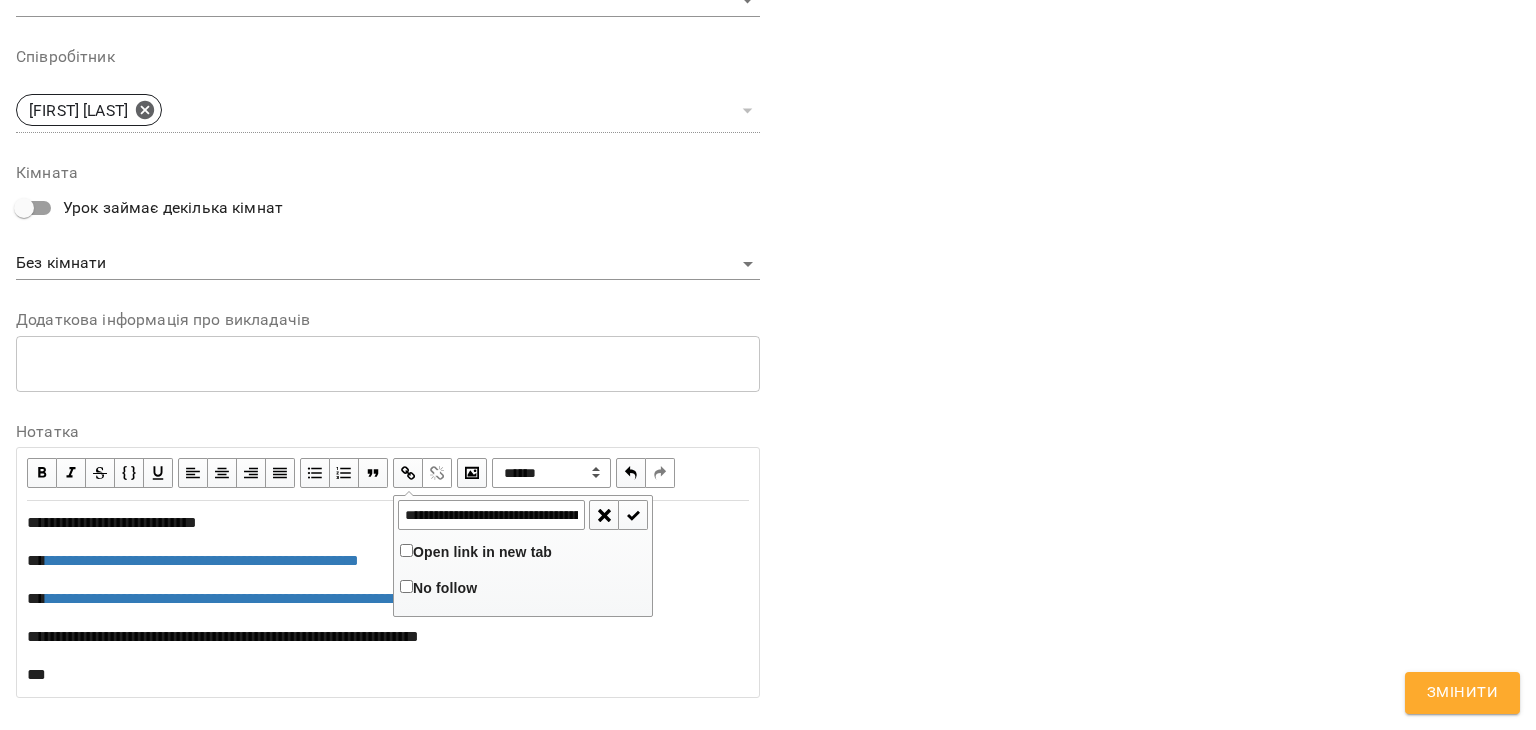 scroll, scrollTop: 0, scrollLeft: 206, axis: horizontal 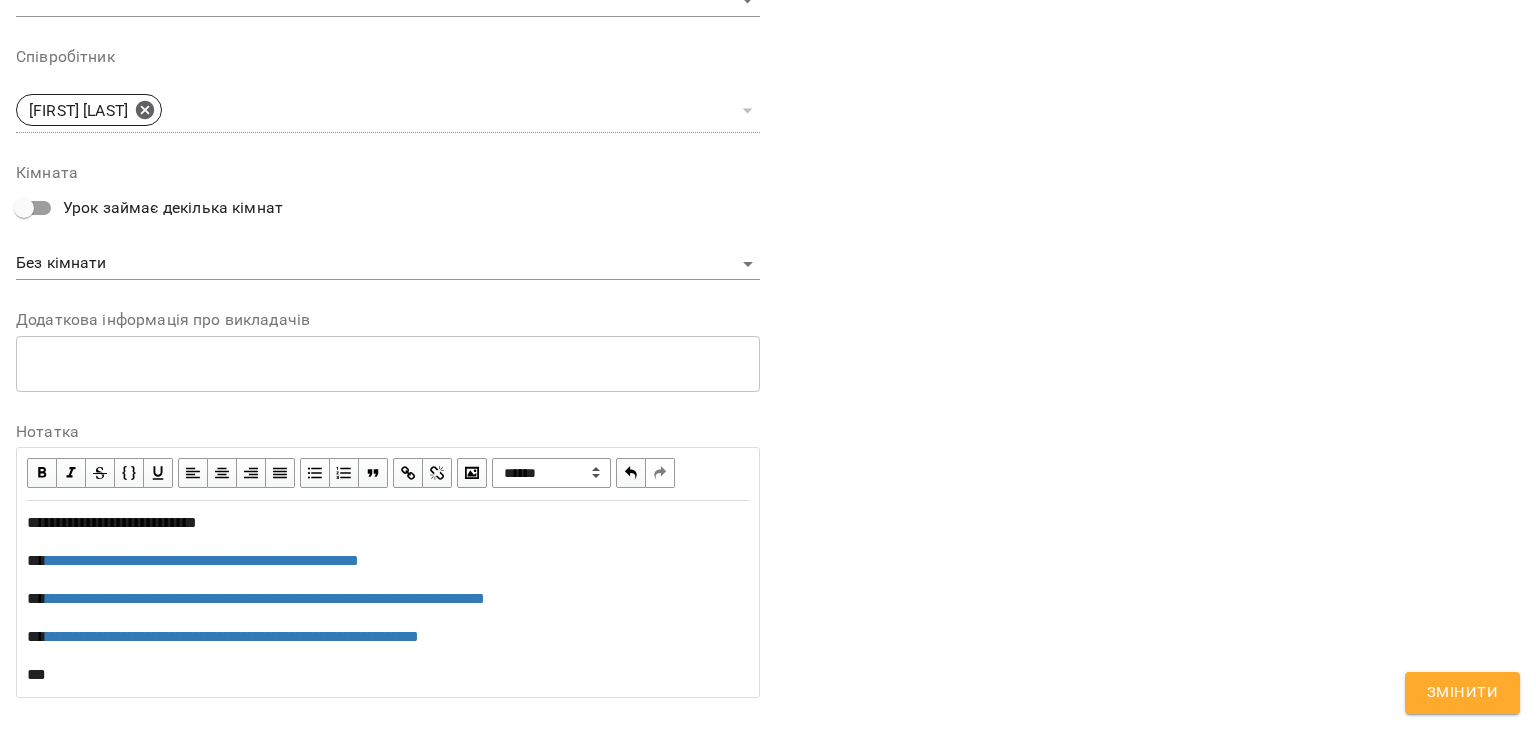 click on "**" at bounding box center [388, 675] 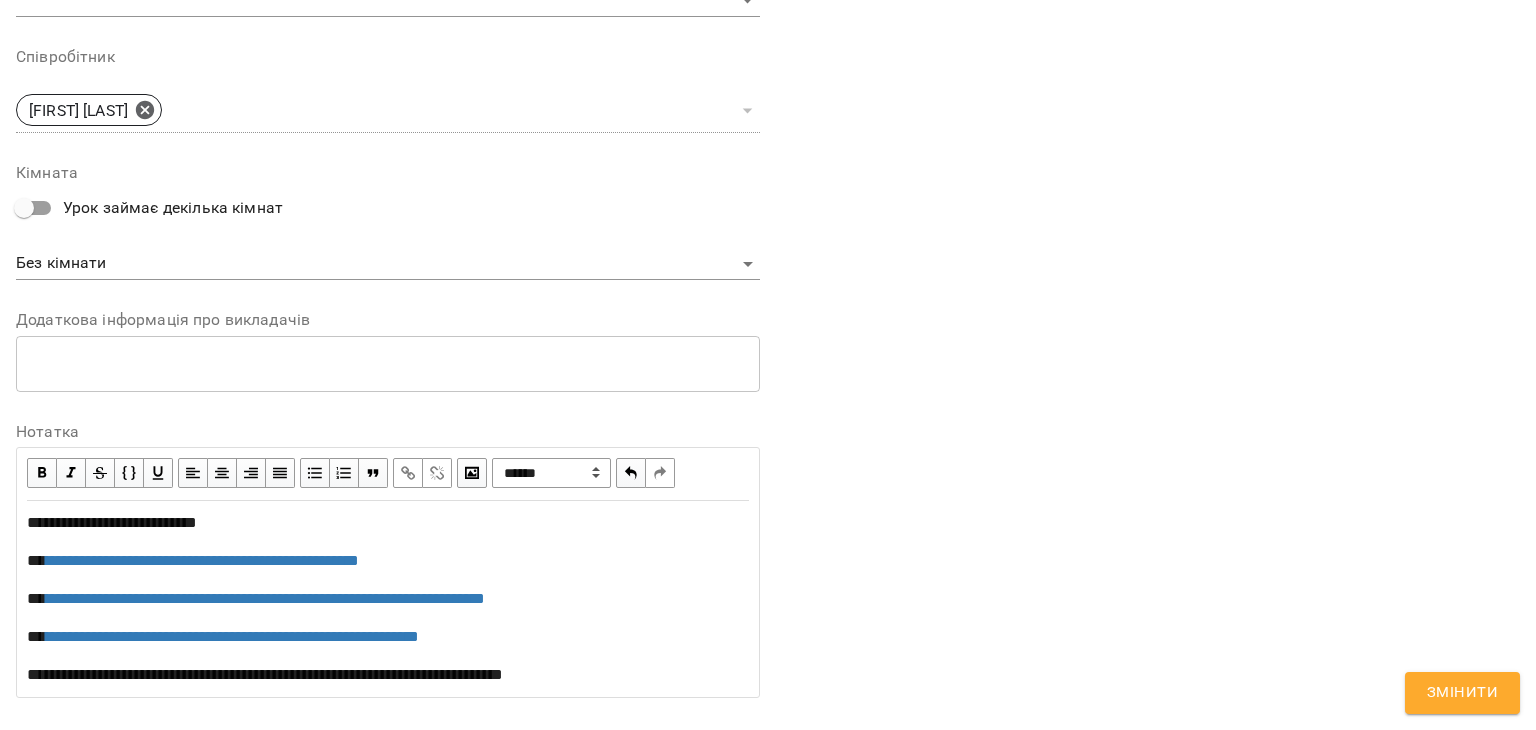 scroll, scrollTop: 835, scrollLeft: 0, axis: vertical 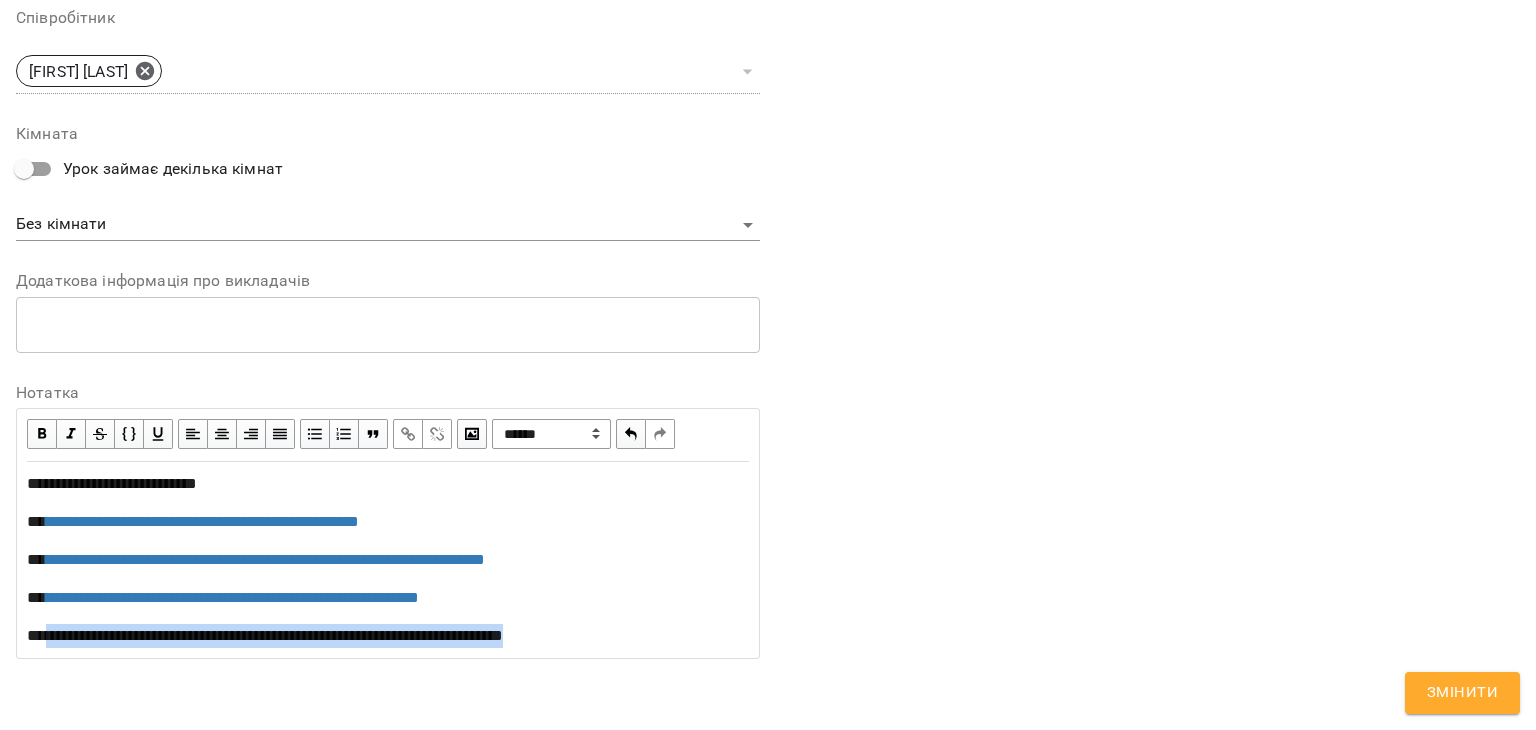 drag, startPoint x: 47, startPoint y: 637, endPoint x: 692, endPoint y: 621, distance: 645.1984 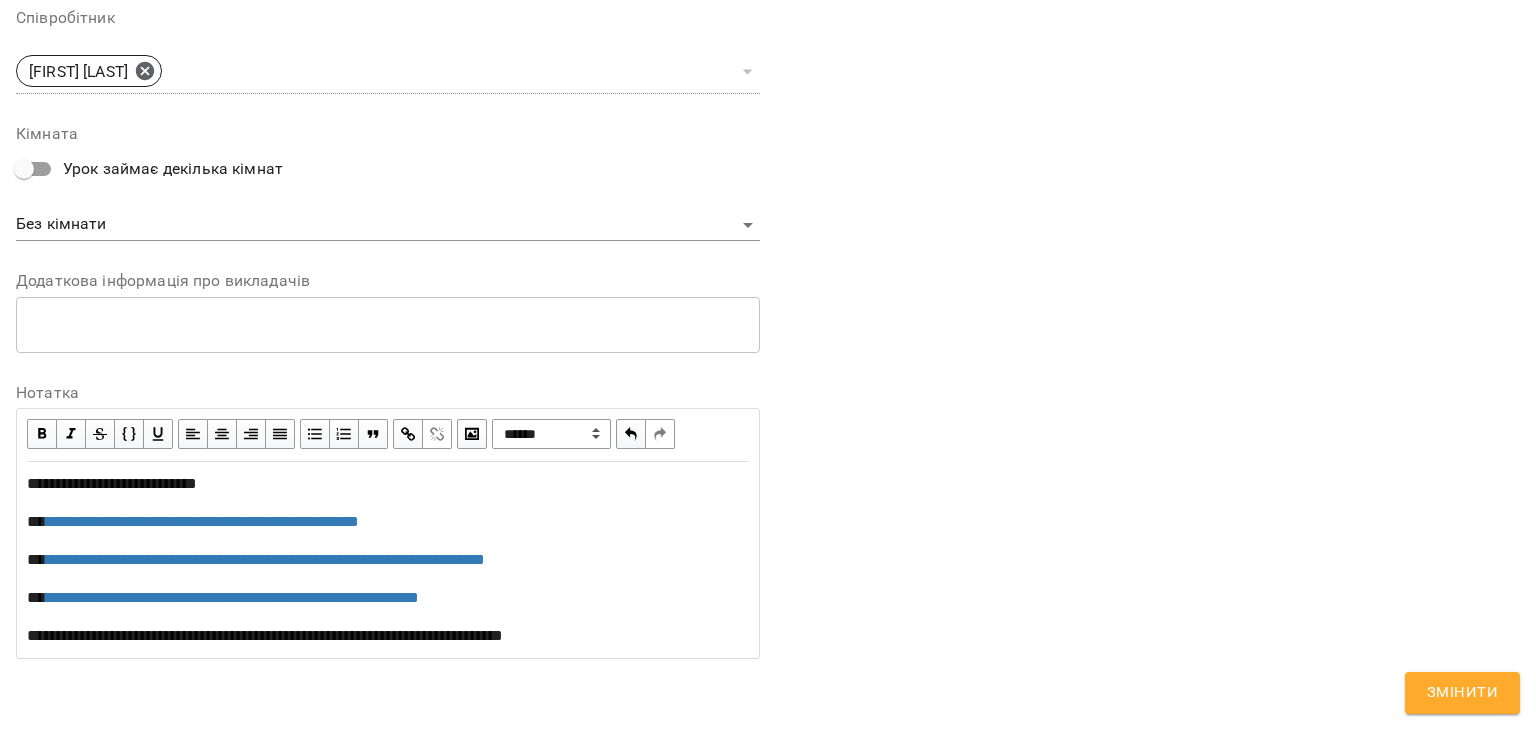 click at bounding box center (408, 434) 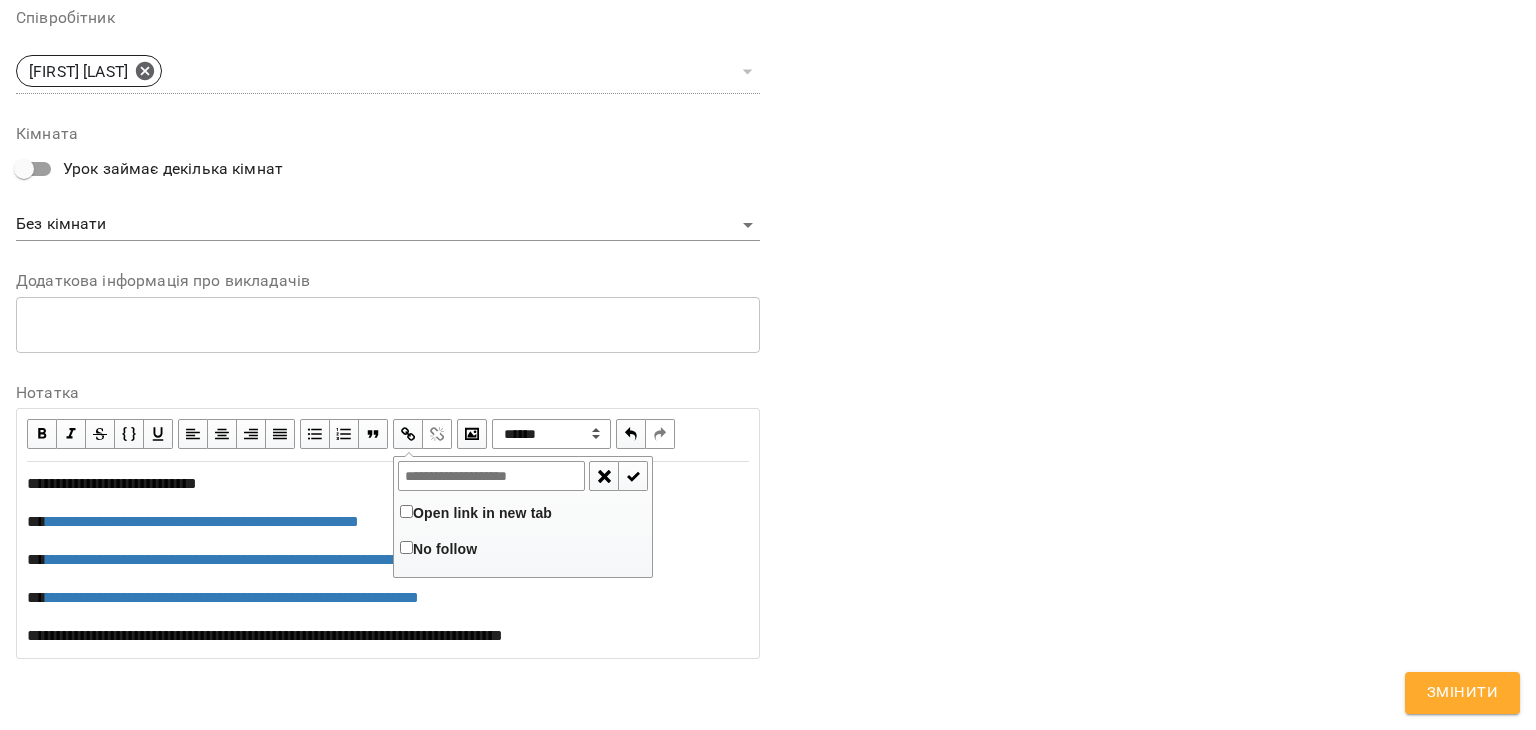 type on "**********" 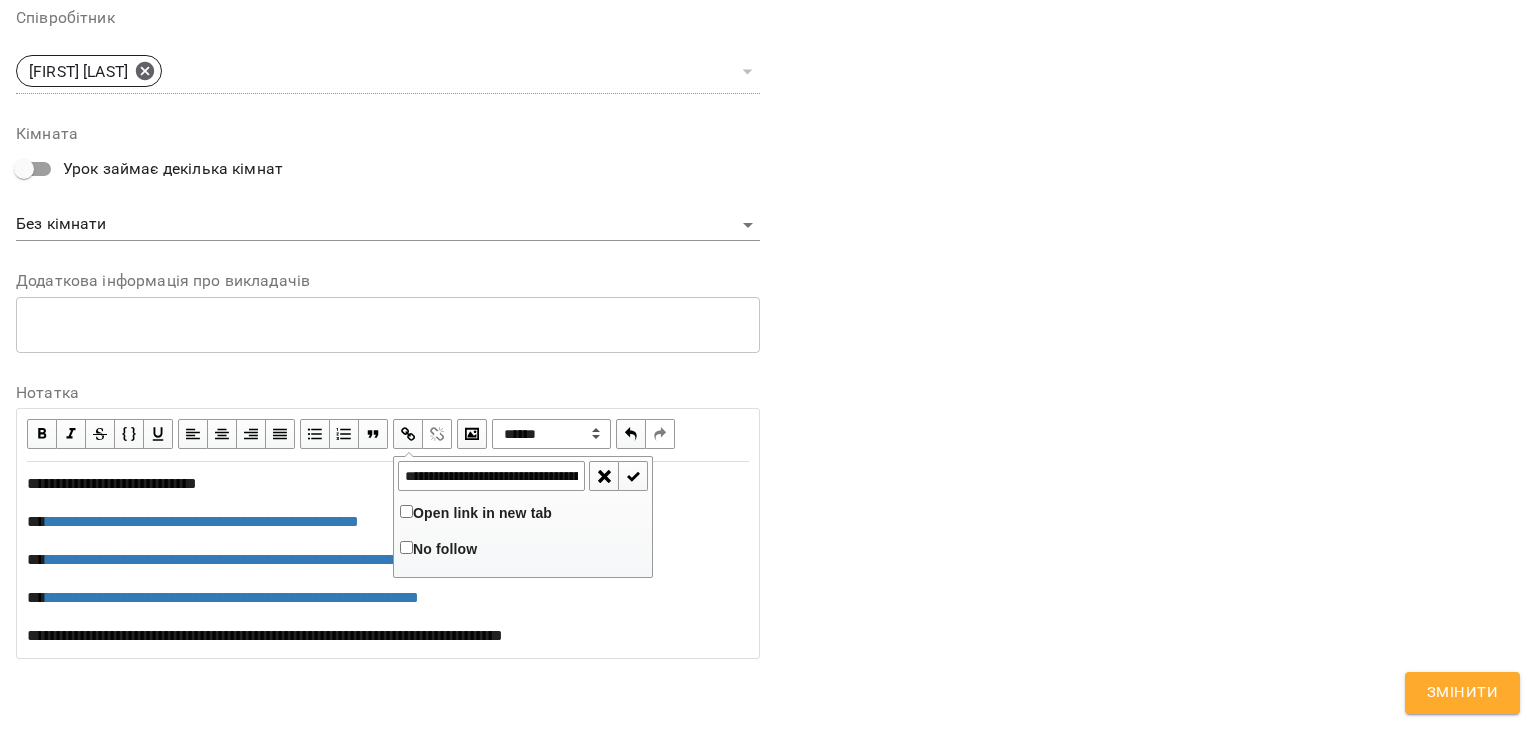 scroll, scrollTop: 0, scrollLeft: 318, axis: horizontal 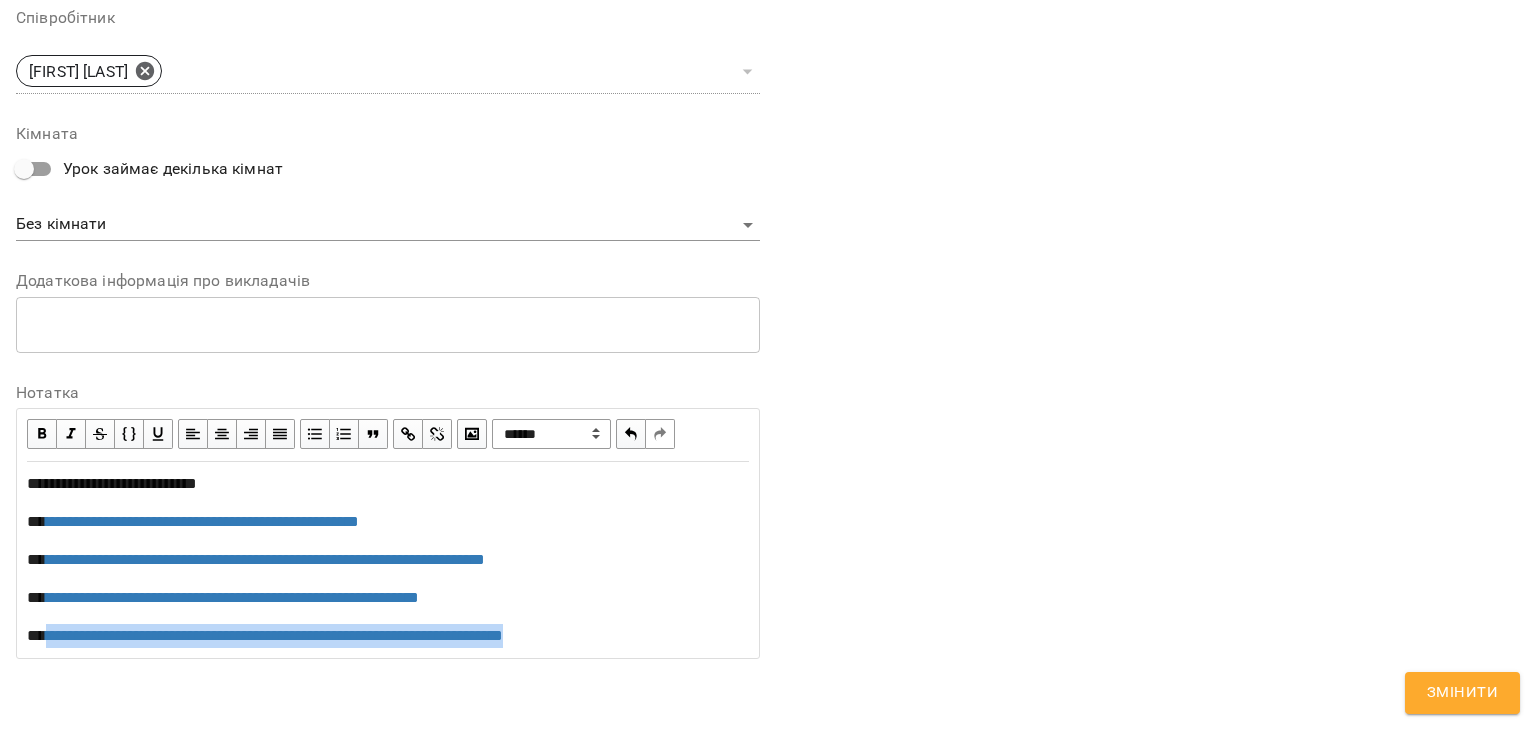 click on "**********" at bounding box center [388, 636] 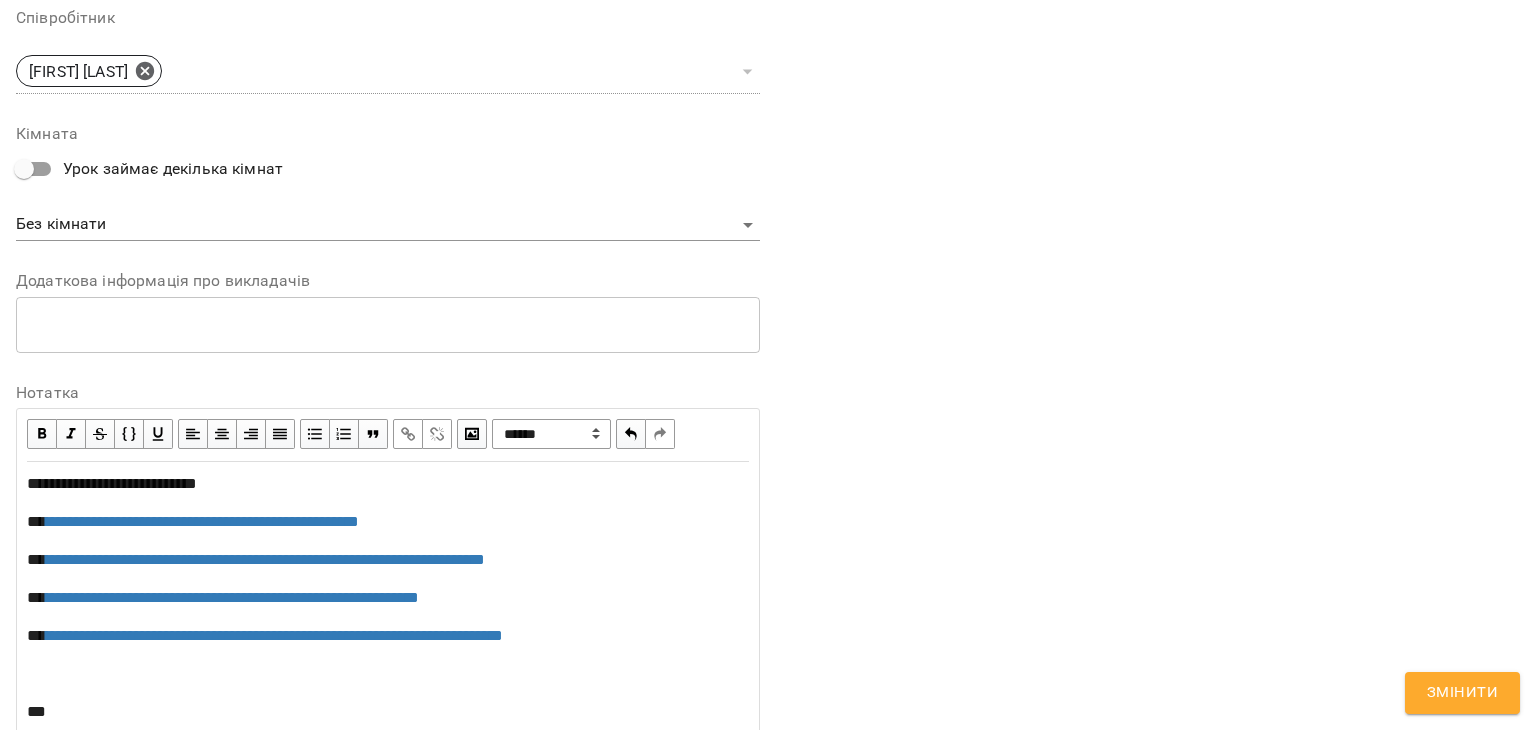 scroll, scrollTop: 911, scrollLeft: 0, axis: vertical 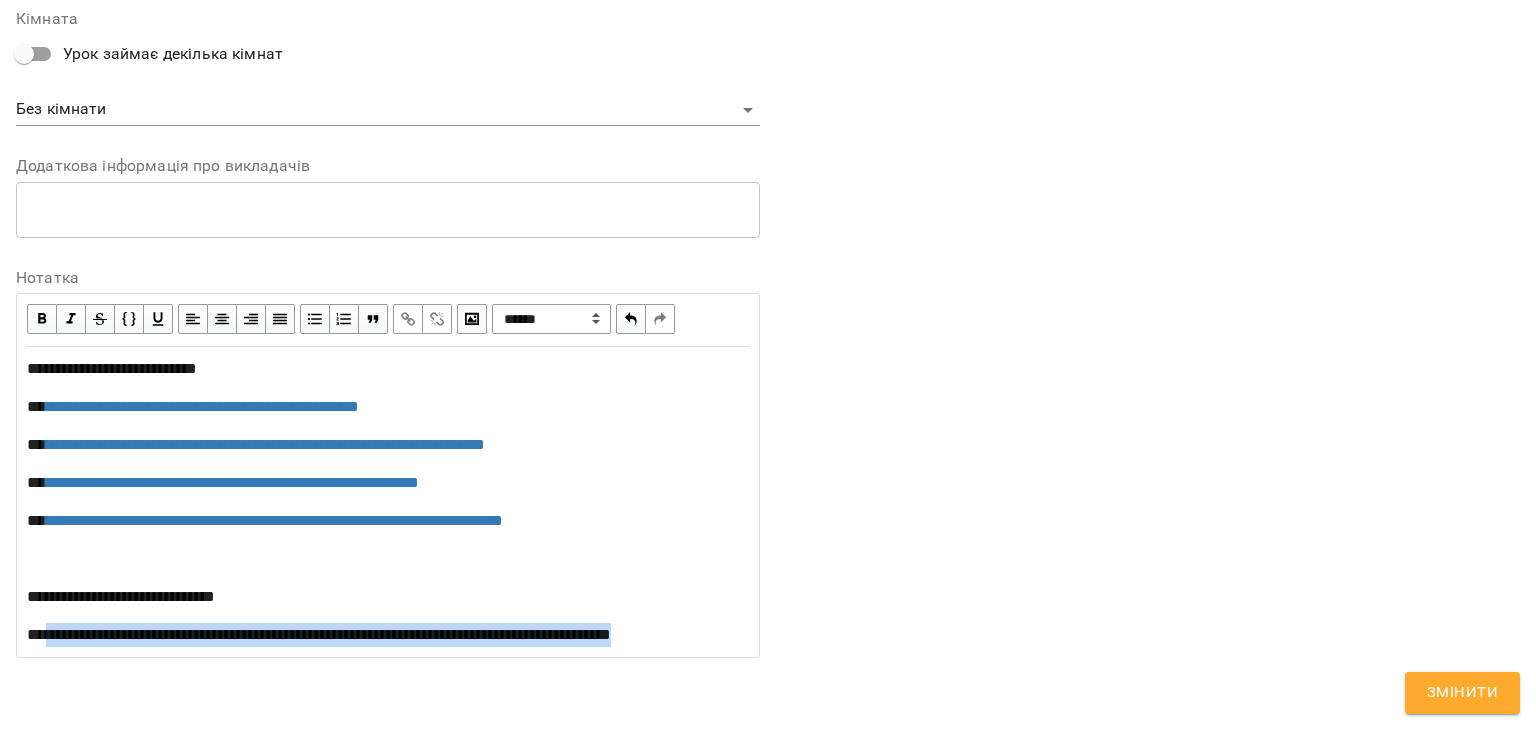 drag, startPoint x: 45, startPoint y: 613, endPoint x: 126, endPoint y: 645, distance: 87.0919 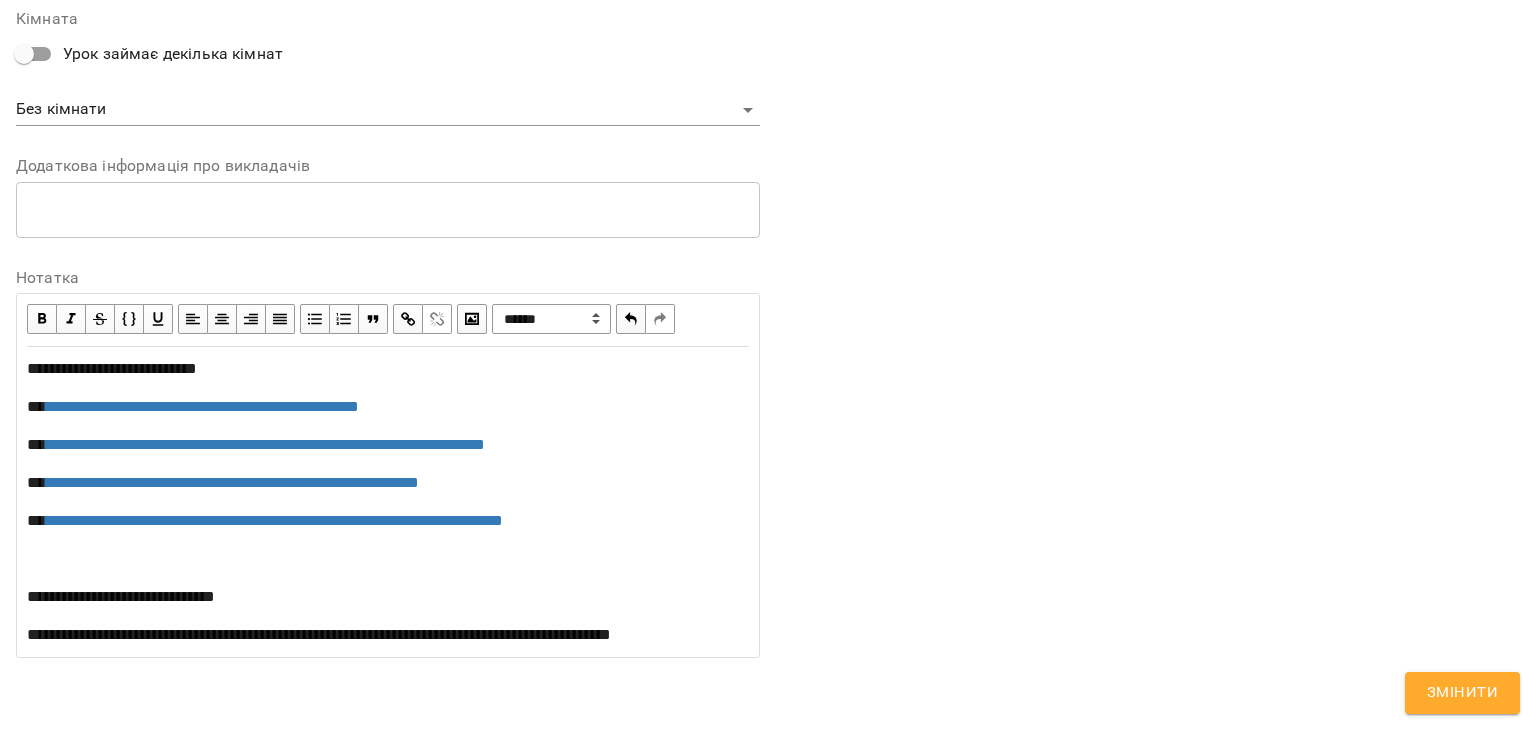 click at bounding box center (408, 319) 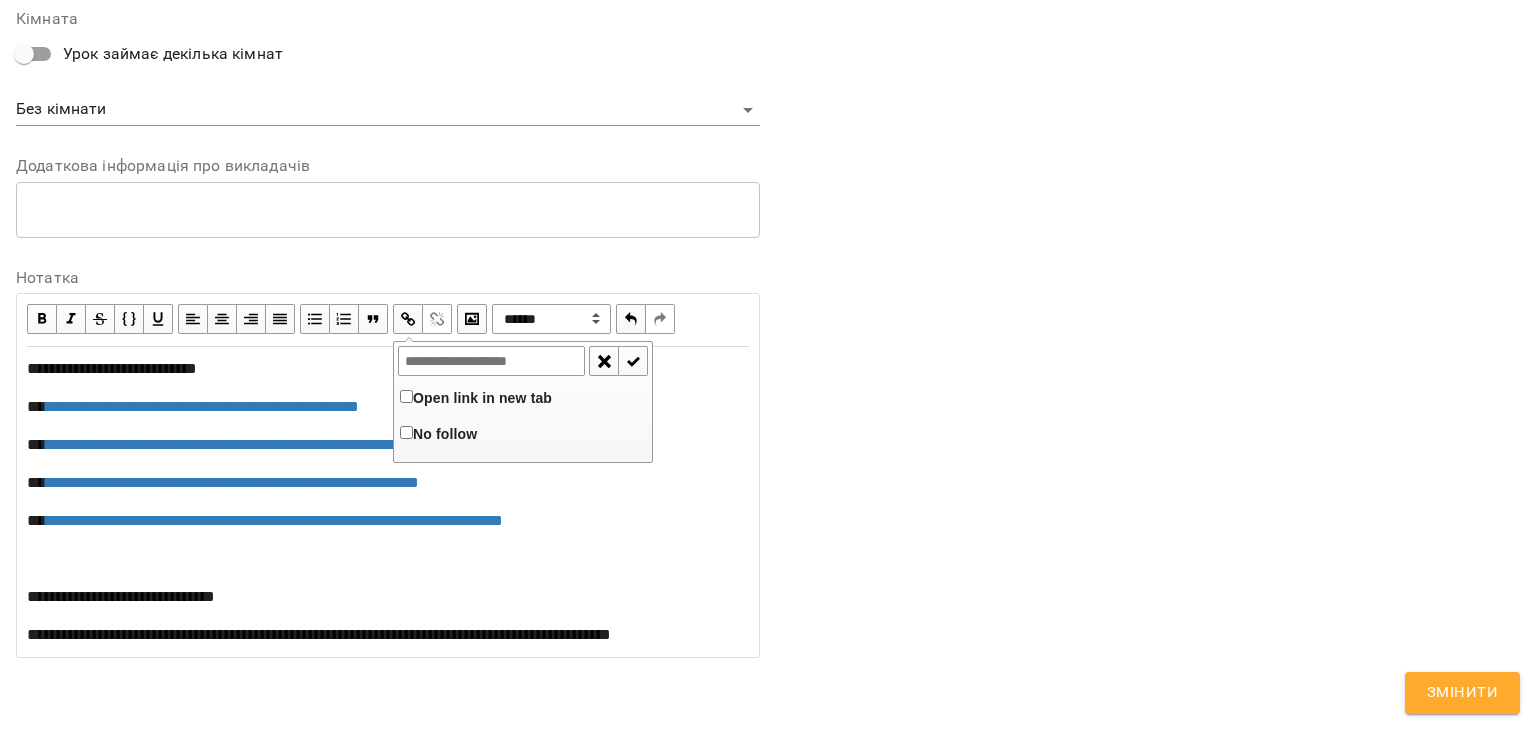 type on "**********" 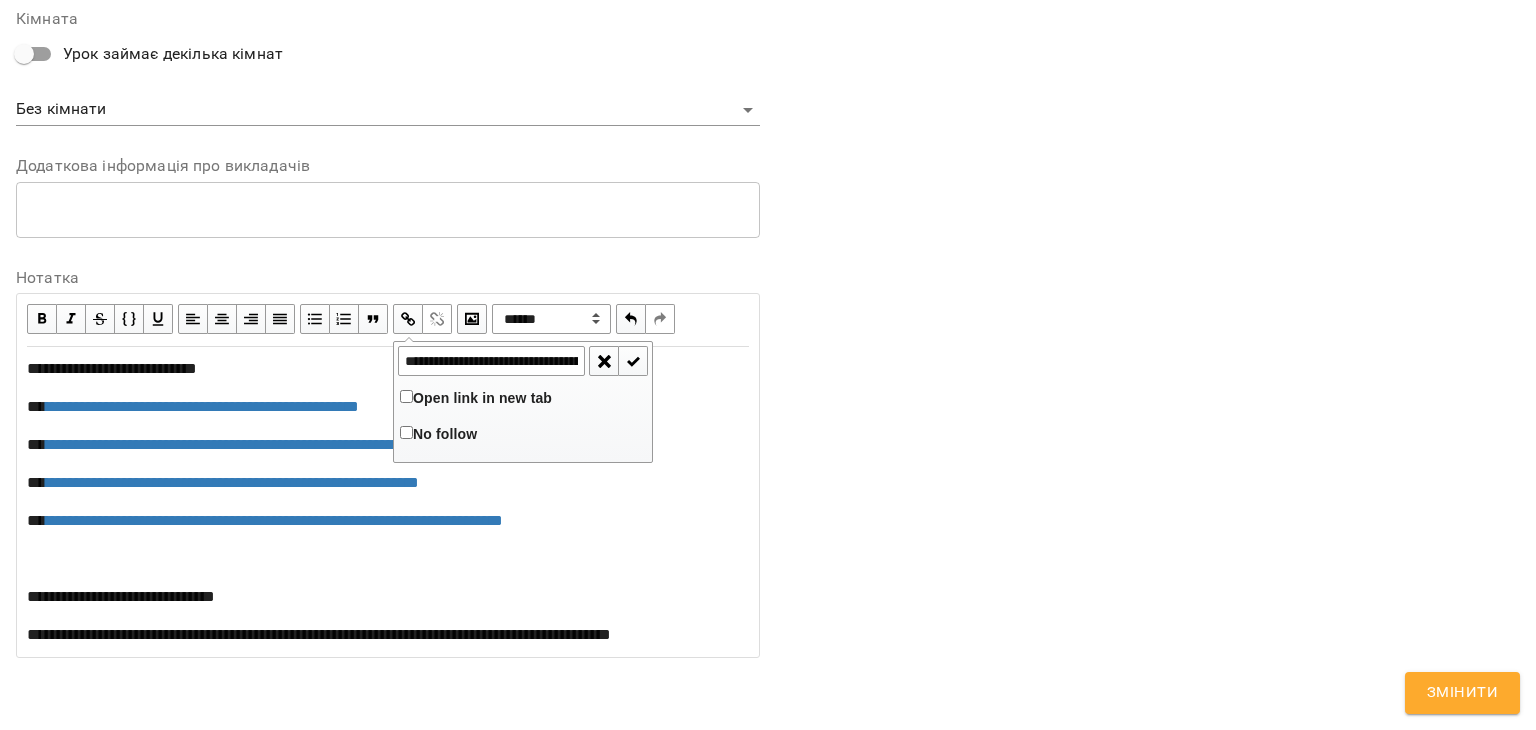 scroll, scrollTop: 0, scrollLeft: 420, axis: horizontal 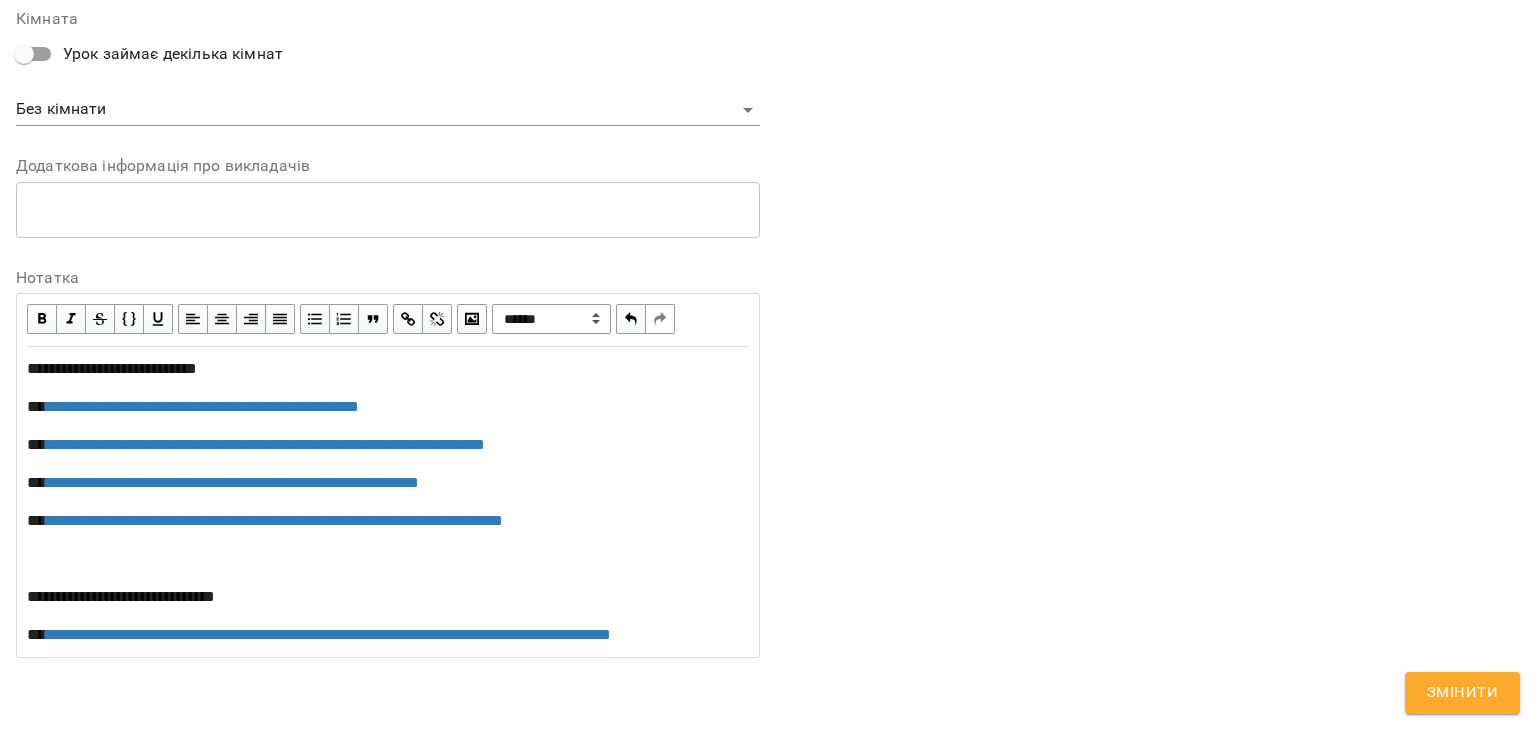 click on "**********" at bounding box center (388, 635) 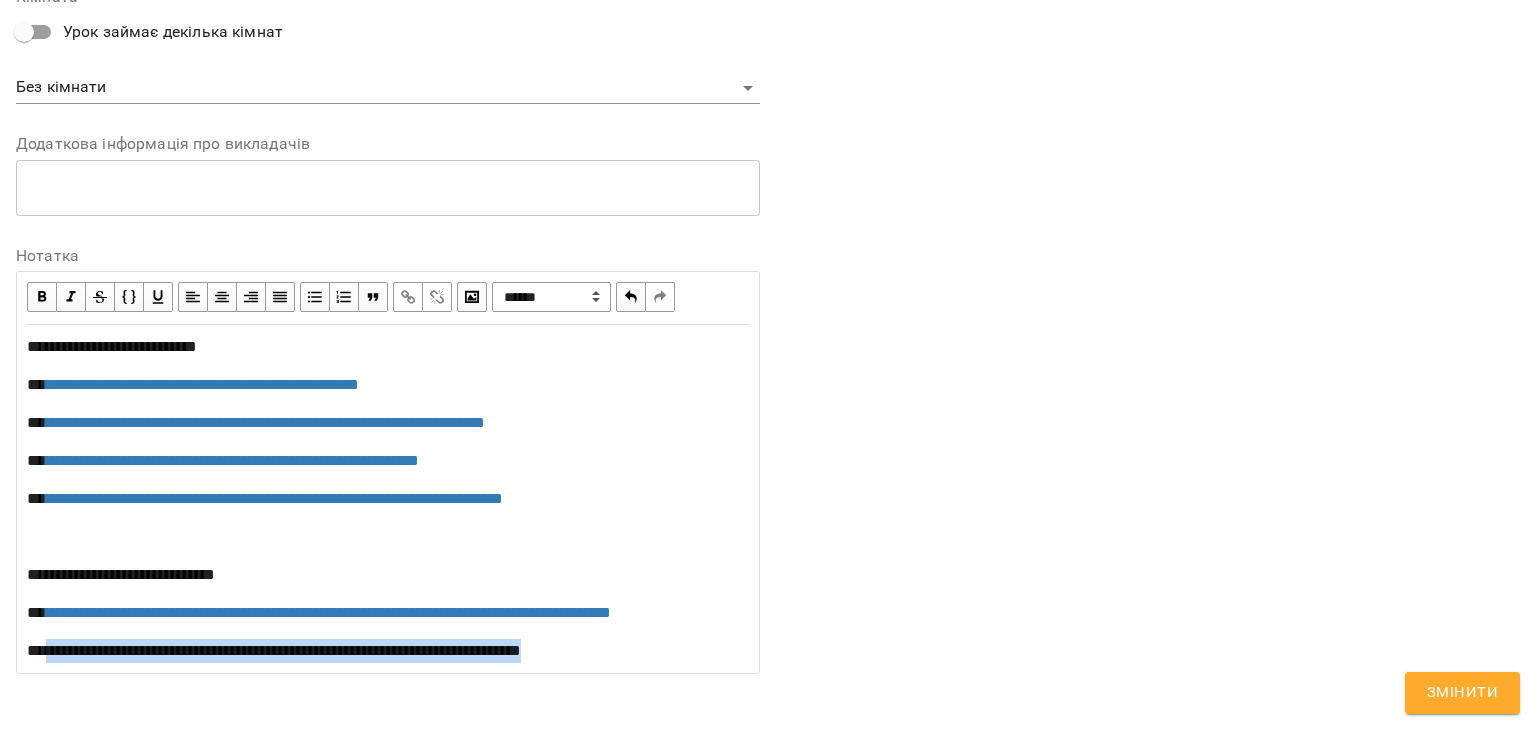 drag, startPoint x: 49, startPoint y: 673, endPoint x: 654, endPoint y: 671, distance: 605.0033 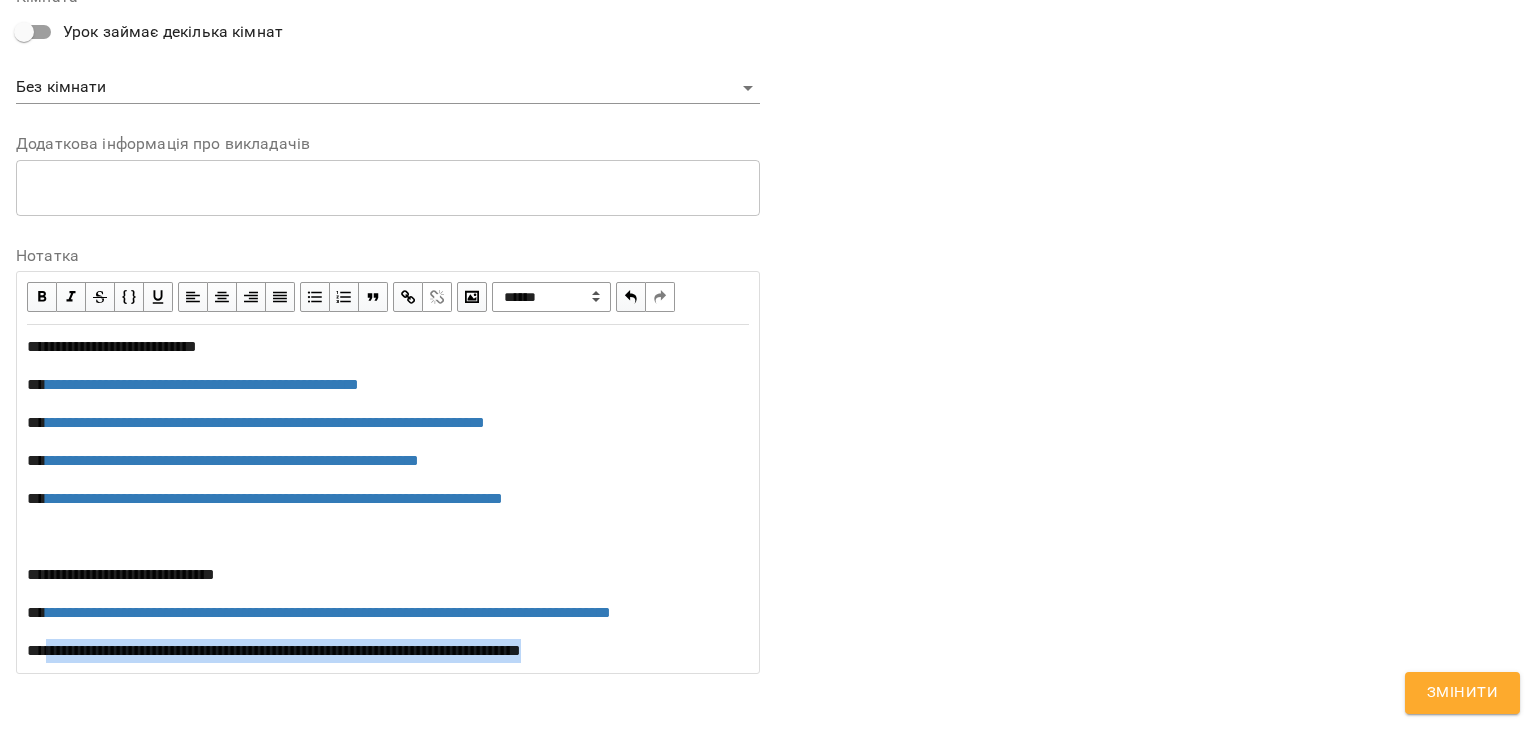 click at bounding box center (408, 297) 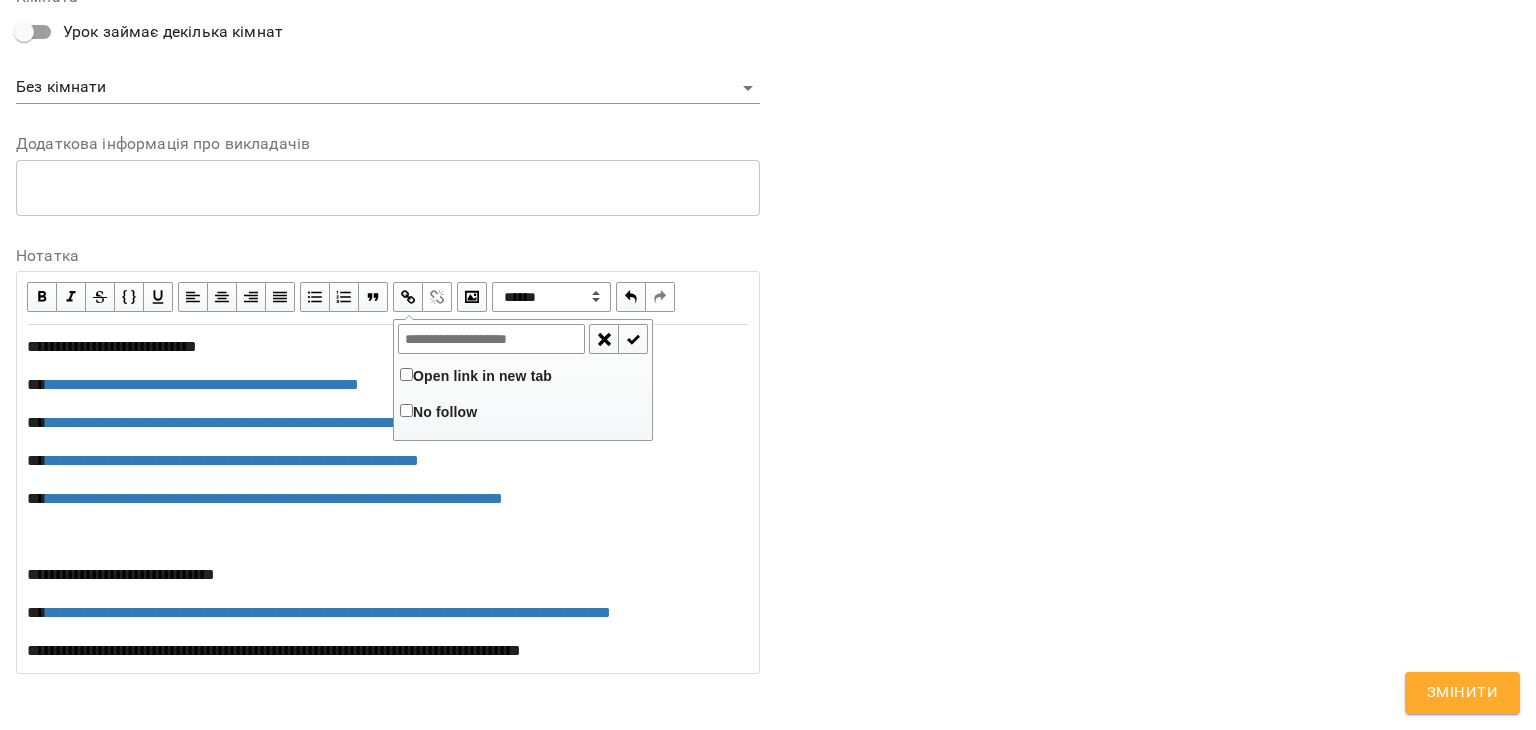 type on "**********" 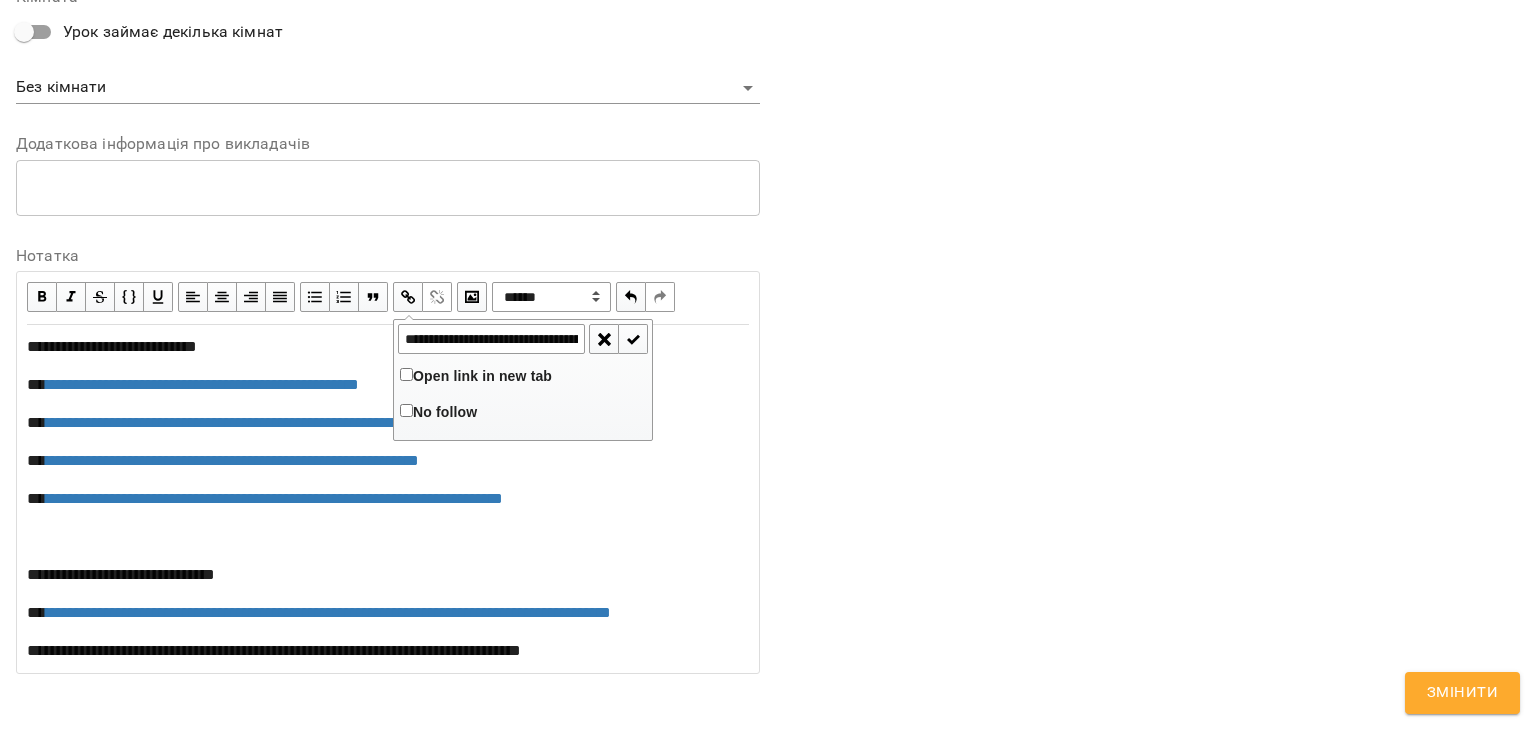 scroll, scrollTop: 0, scrollLeft: 312, axis: horizontal 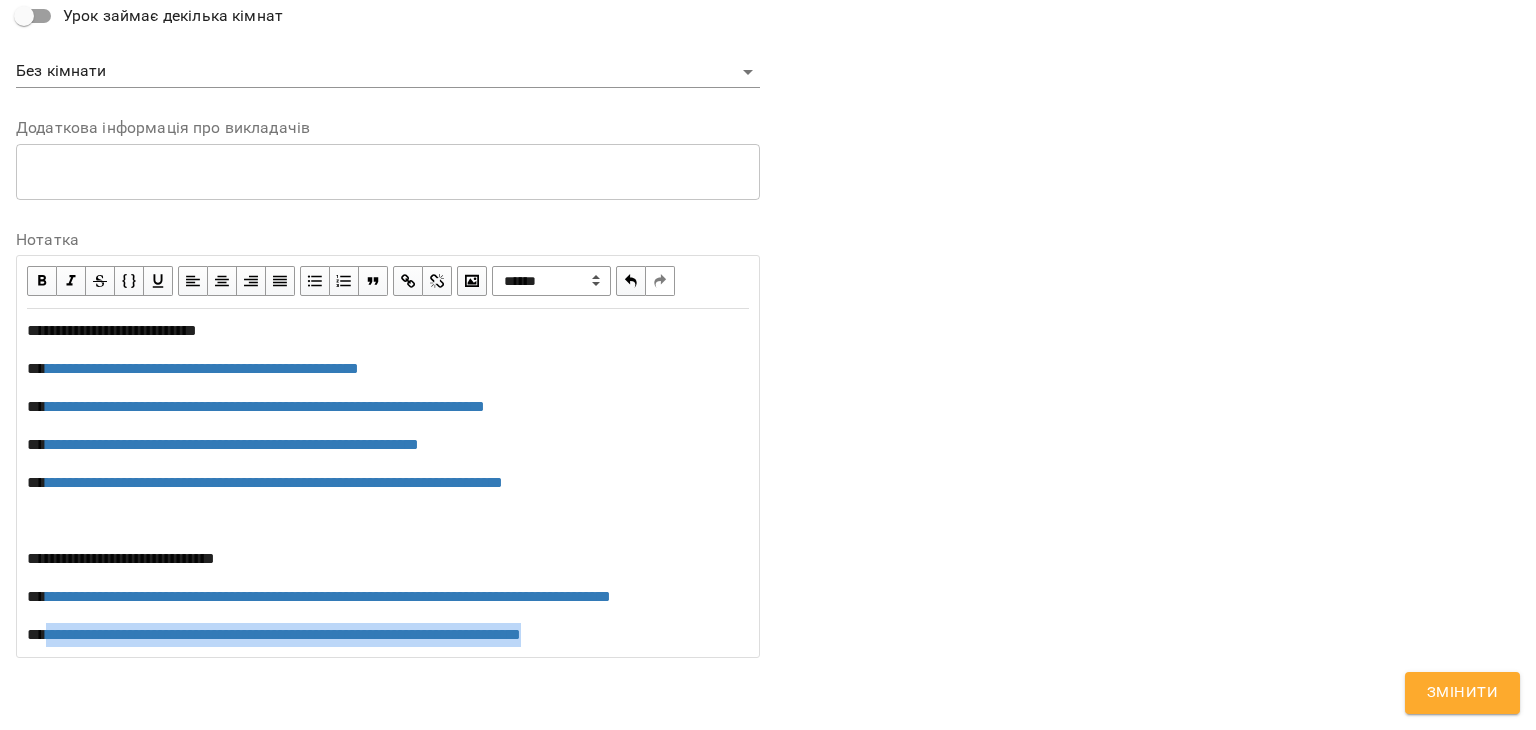 click on "**********" at bounding box center (388, 635) 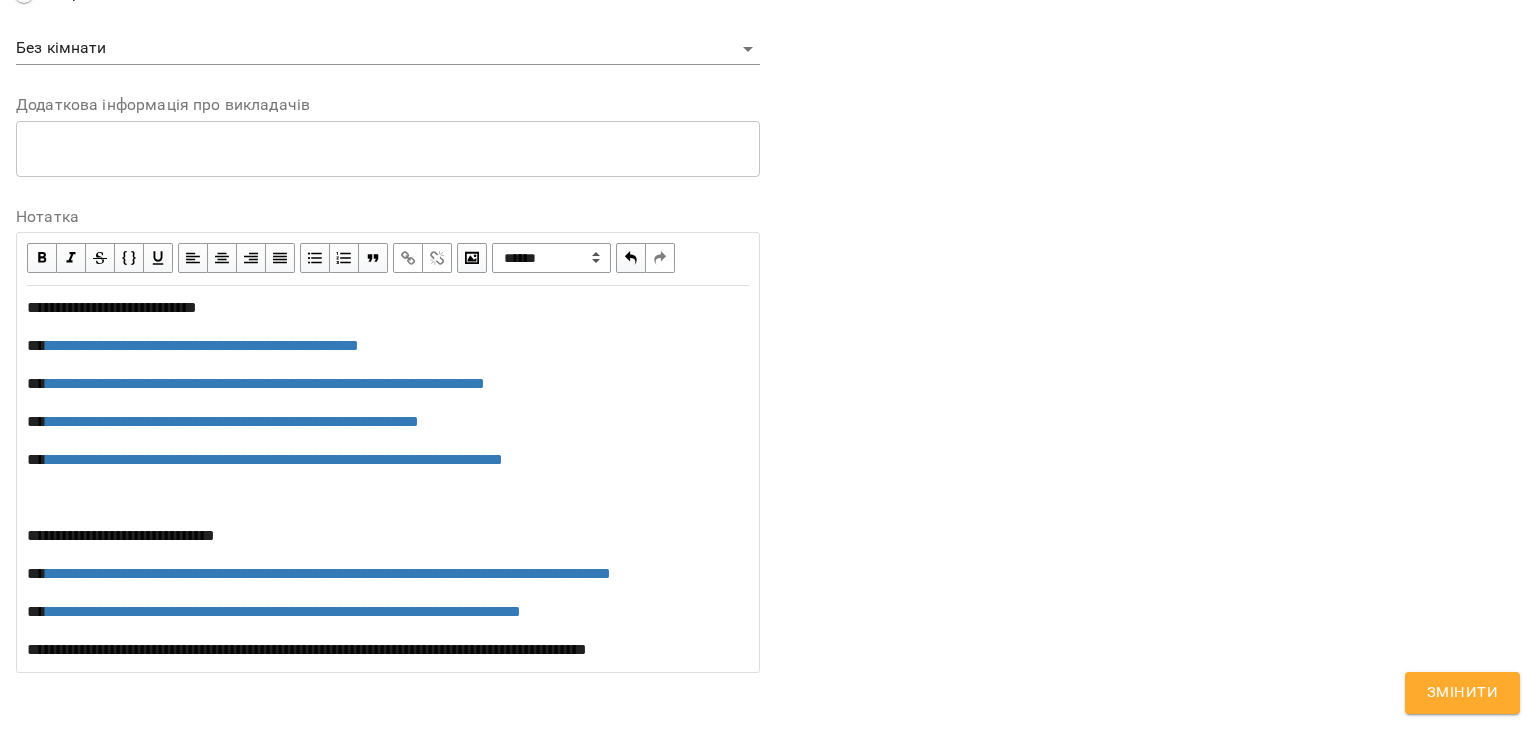 scroll, scrollTop: 1048, scrollLeft: 0, axis: vertical 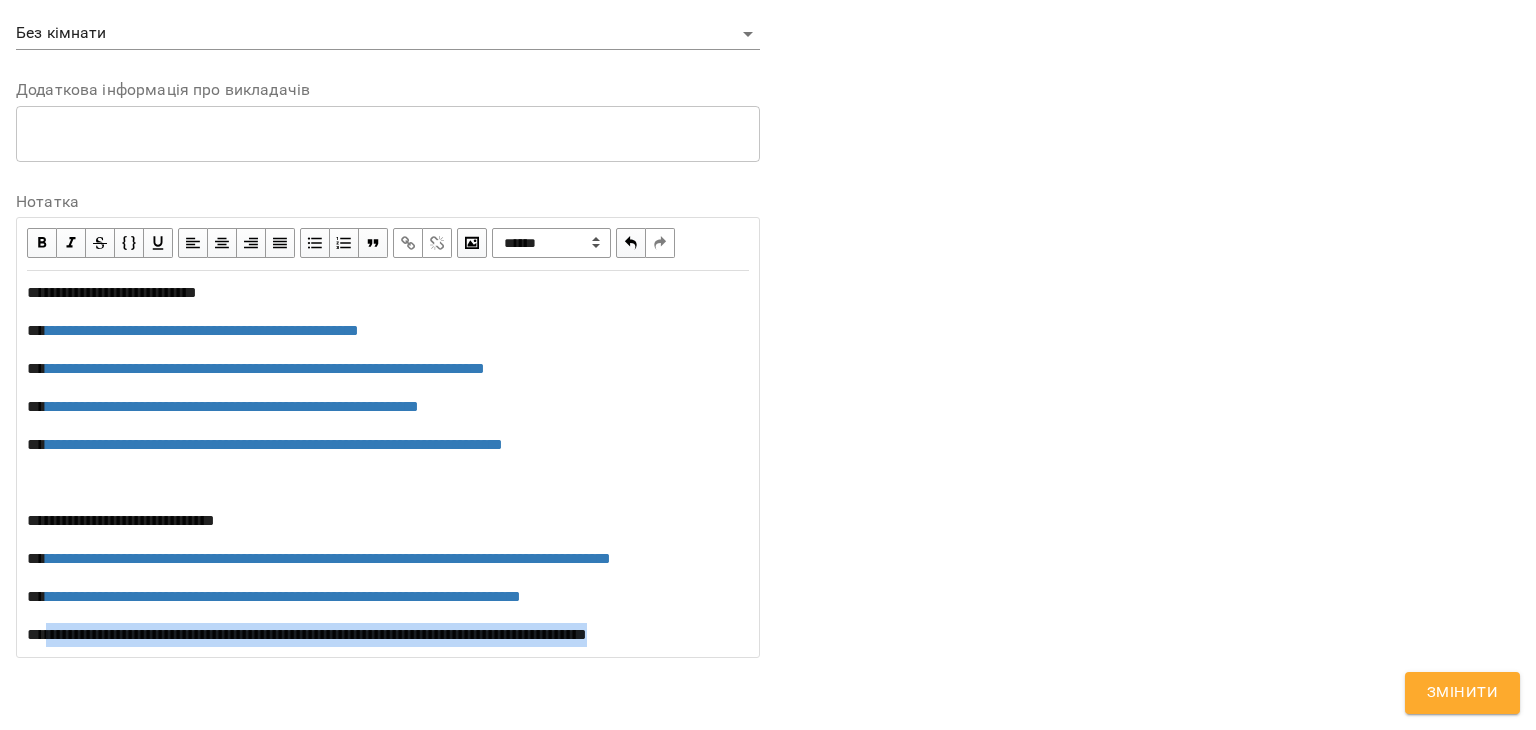 drag, startPoint x: 44, startPoint y: 635, endPoint x: 766, endPoint y: 643, distance: 722.0443 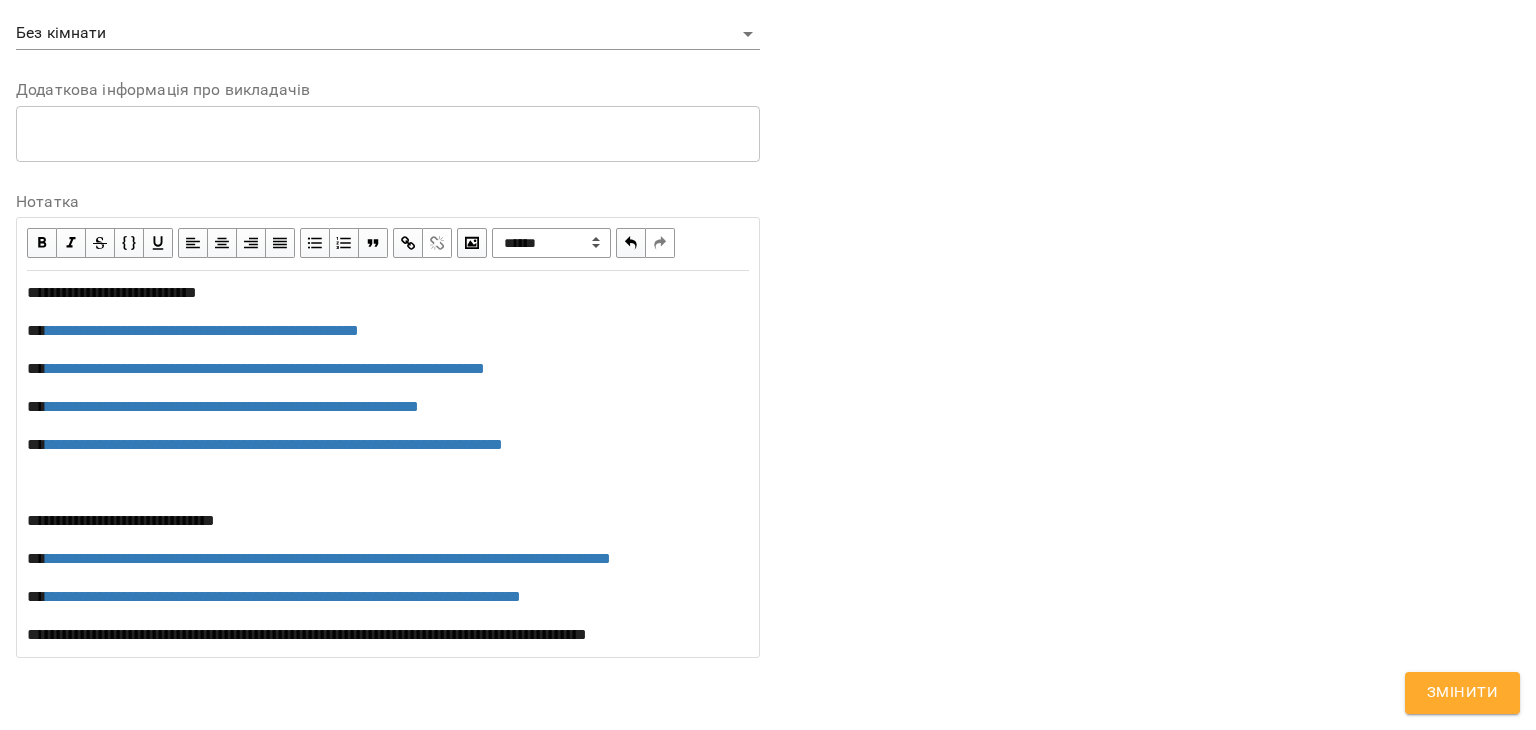 click at bounding box center (408, 243) 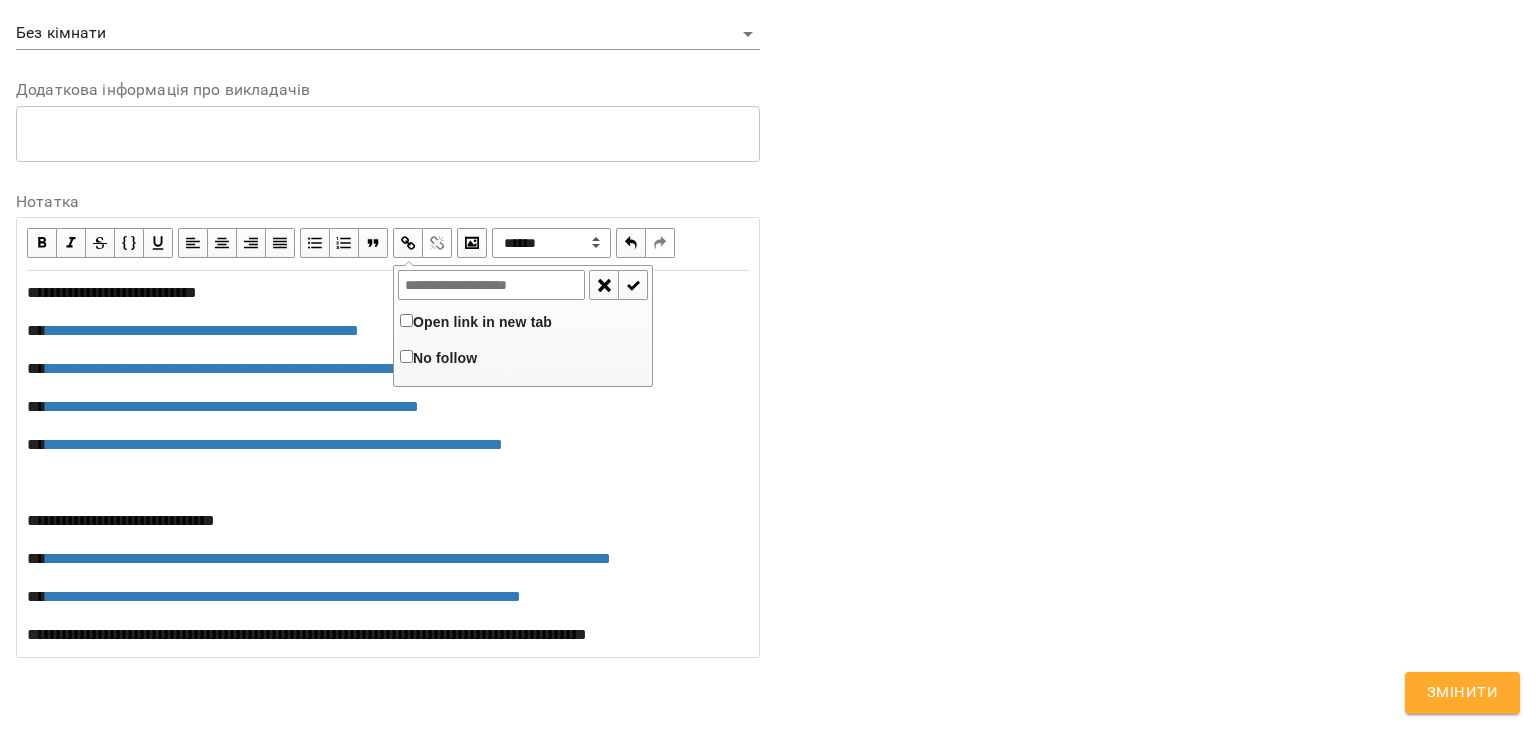 type on "**********" 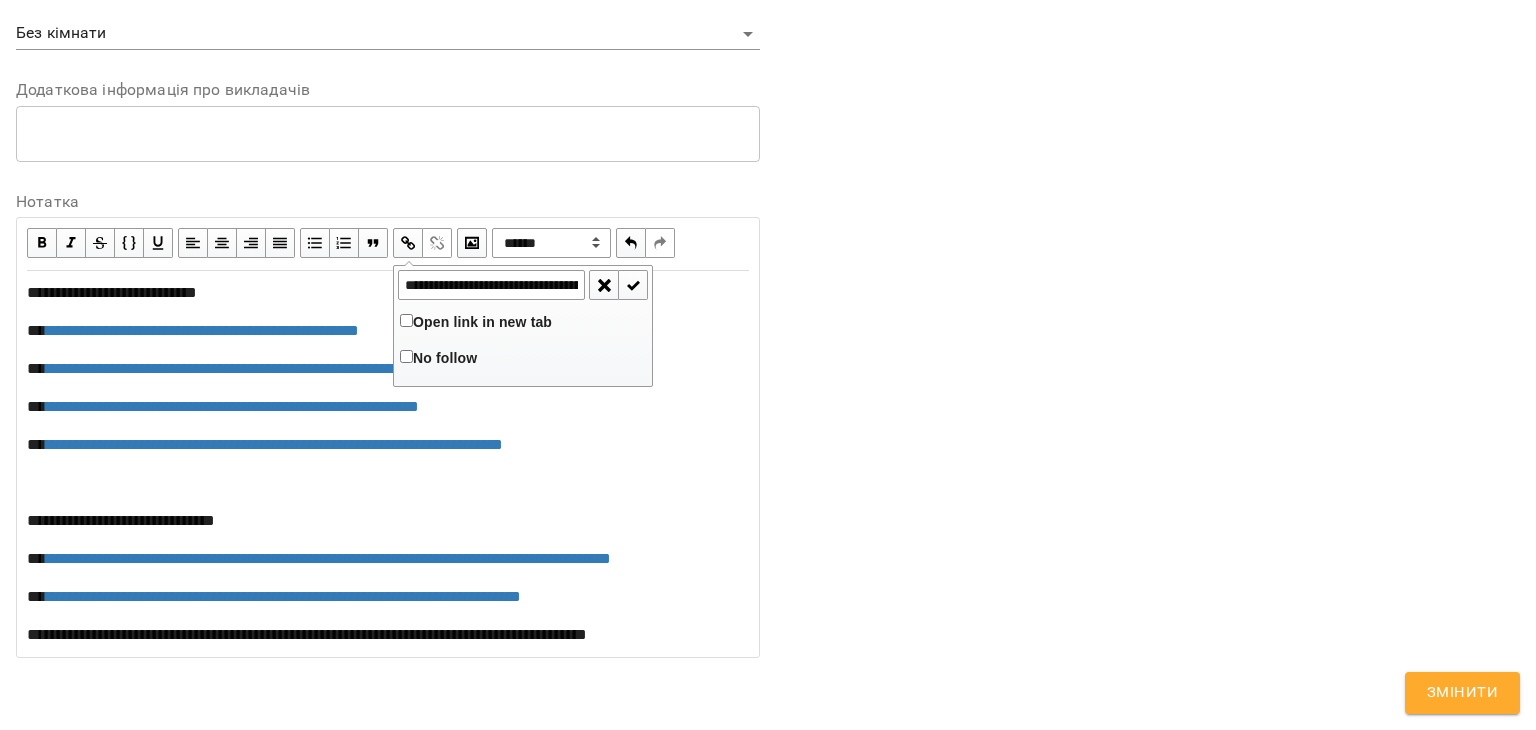 scroll, scrollTop: 0, scrollLeft: 381, axis: horizontal 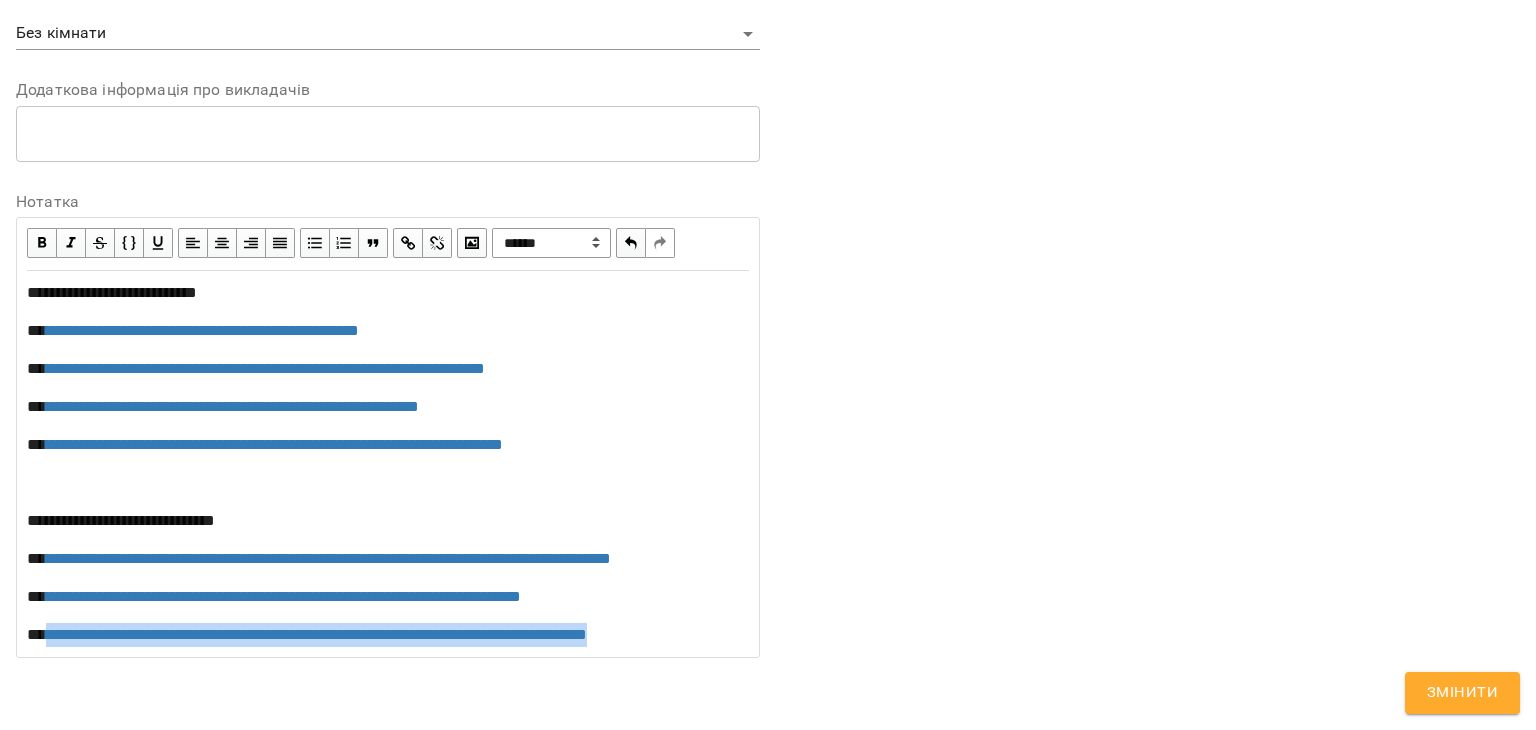 click on "**********" at bounding box center (388, 635) 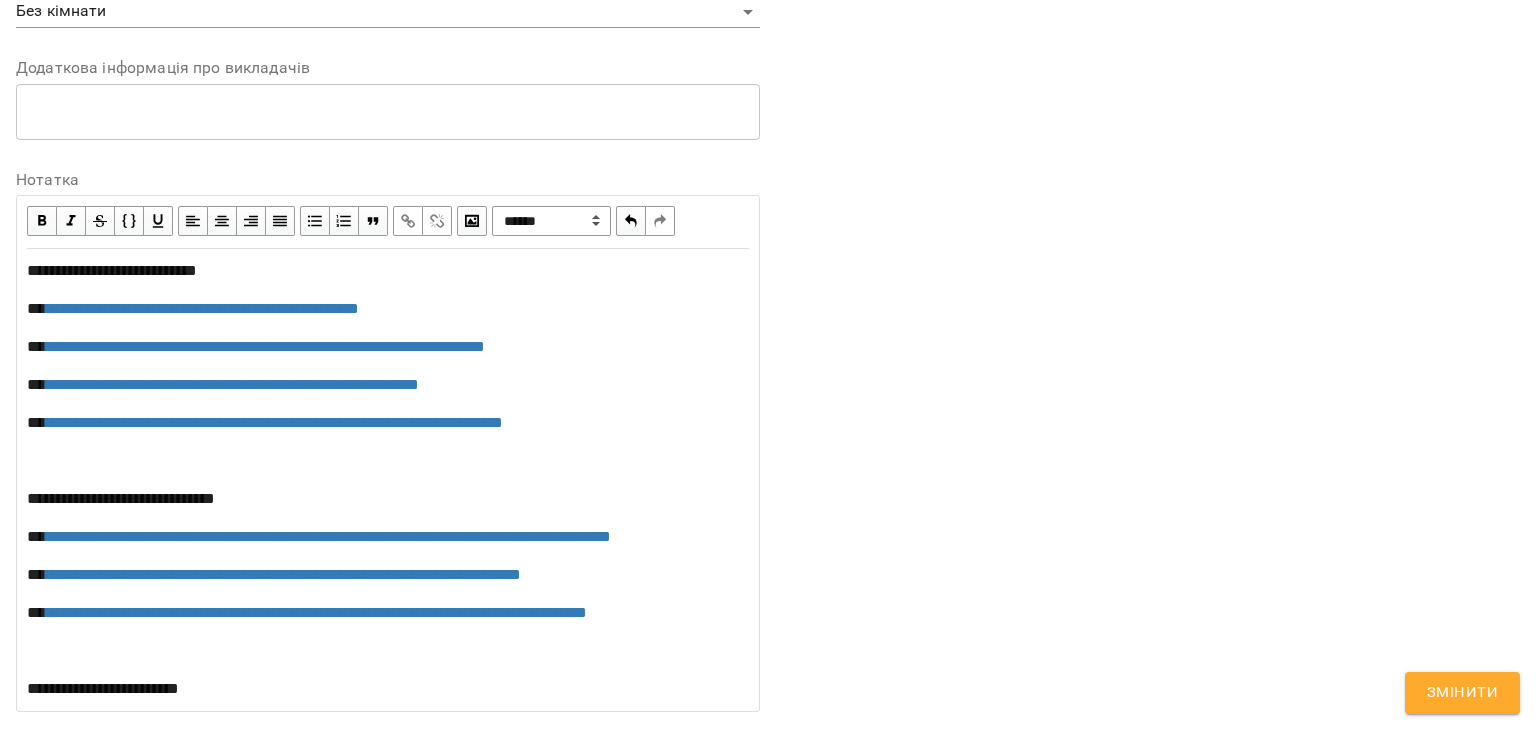 scroll, scrollTop: 1148, scrollLeft: 0, axis: vertical 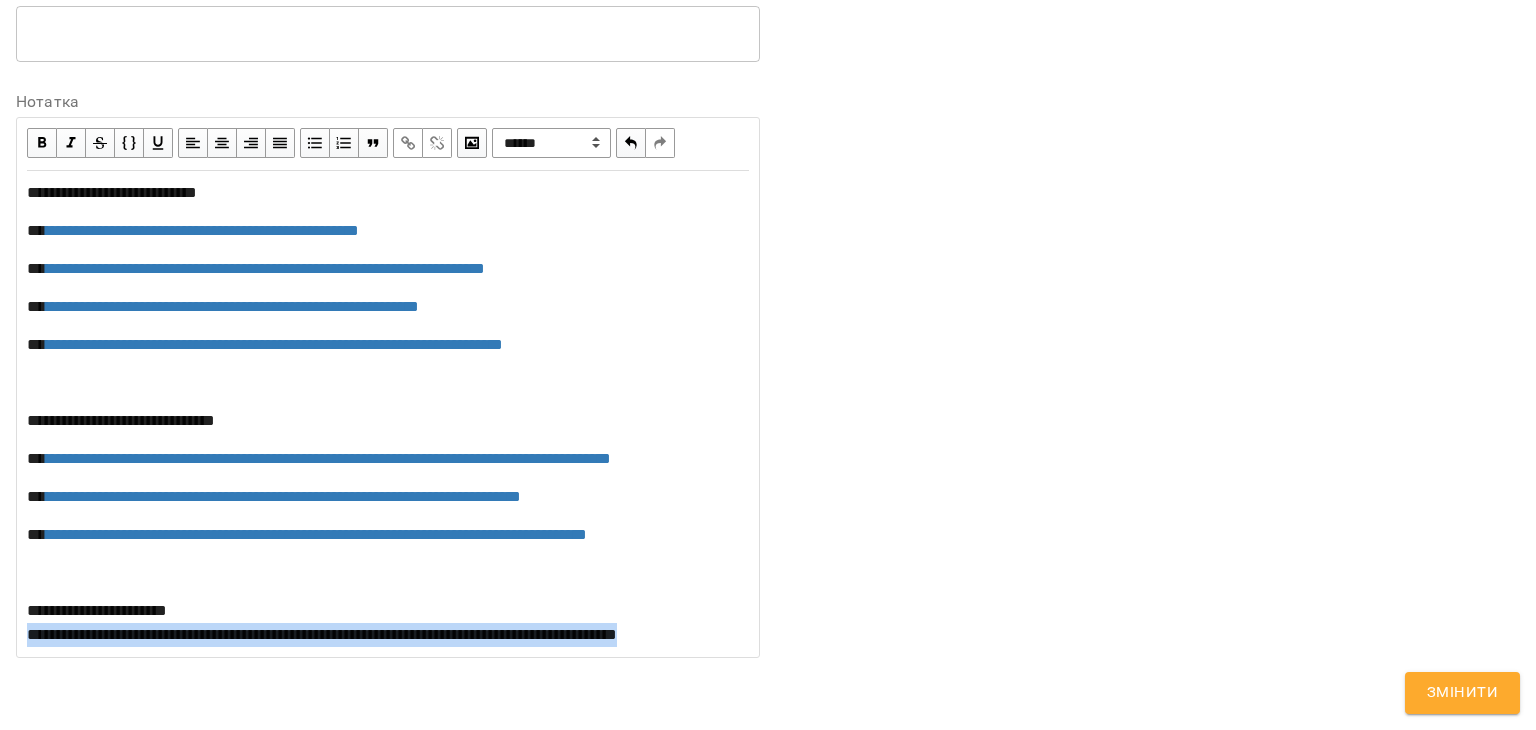 drag, startPoint x: 21, startPoint y: 637, endPoint x: 742, endPoint y: 628, distance: 721.05615 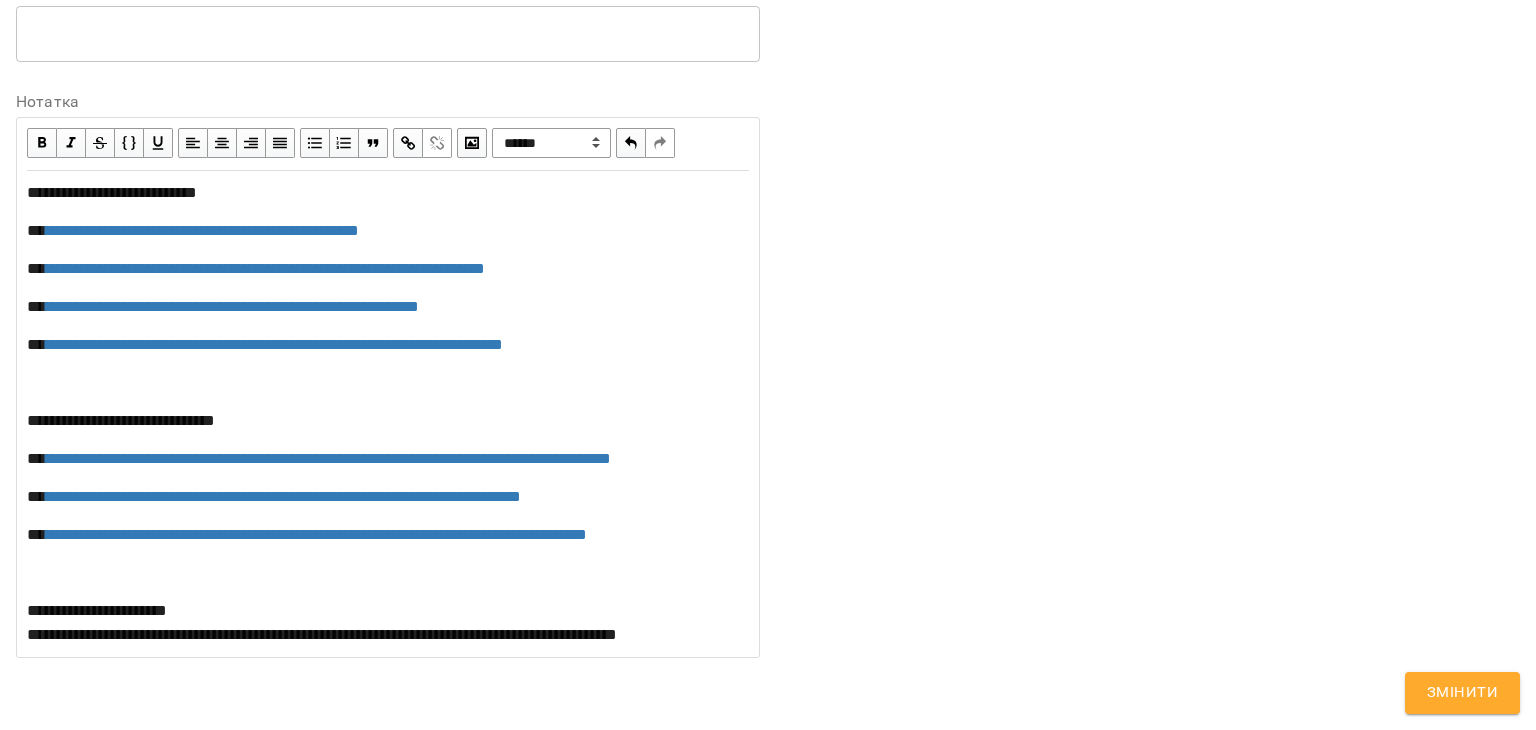 click at bounding box center [408, 143] 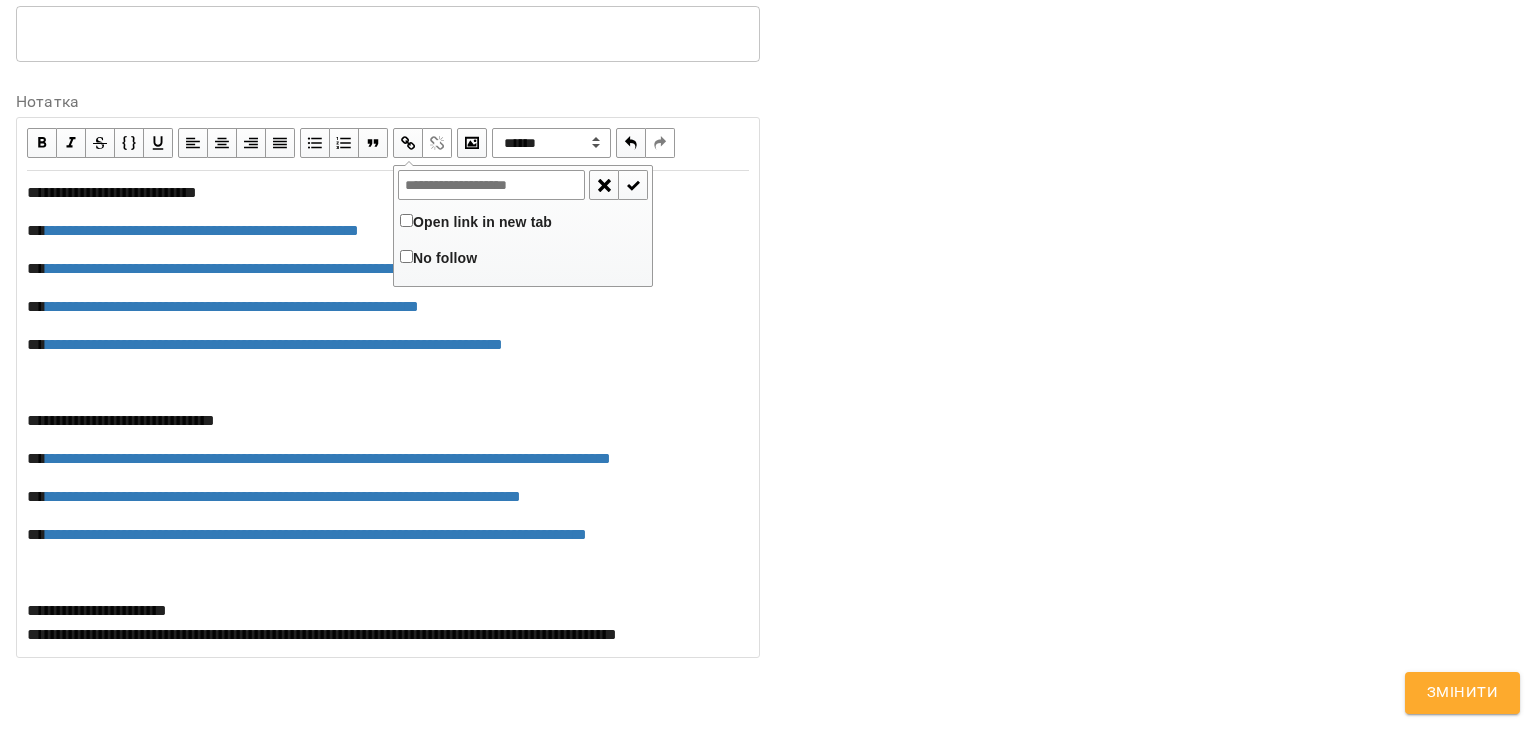 type on "**********" 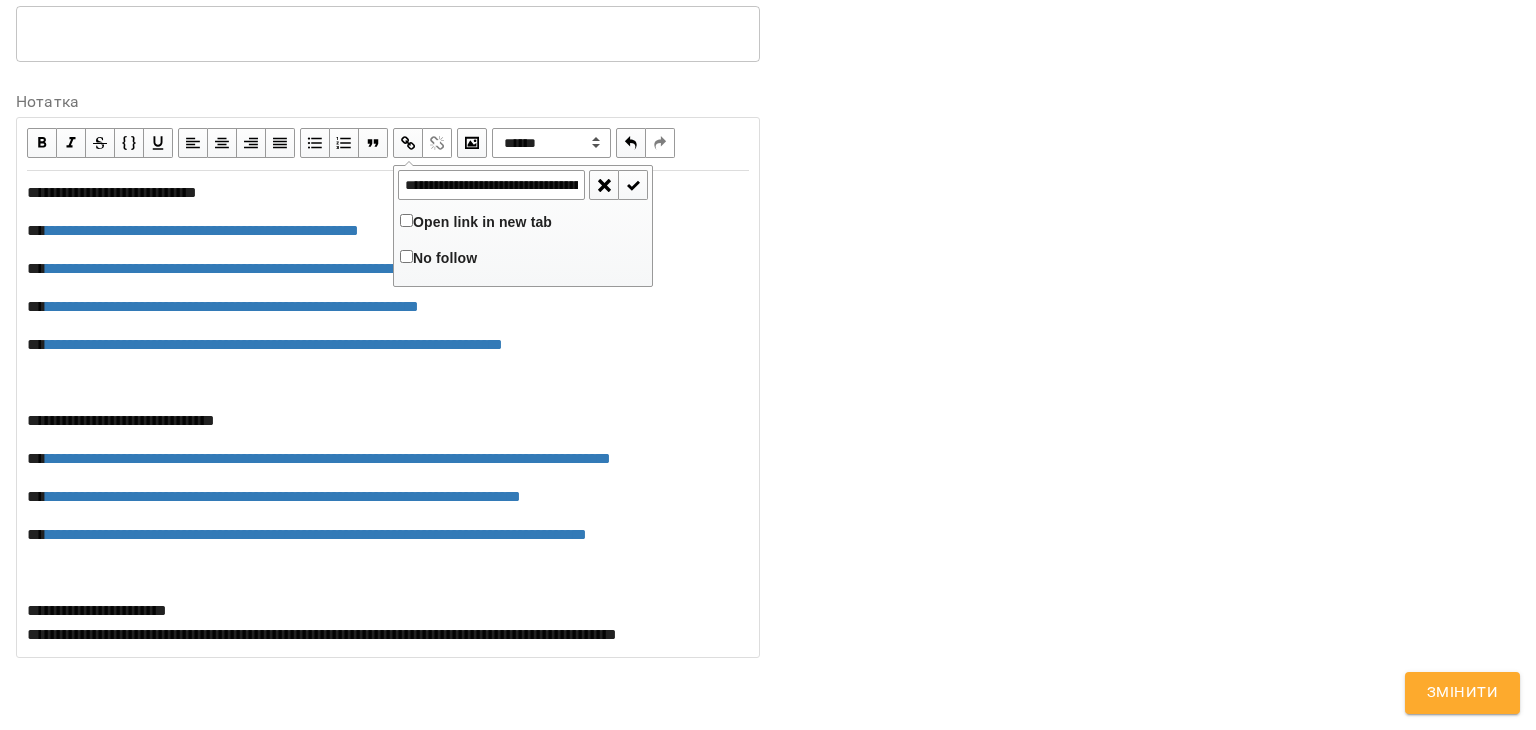 scroll, scrollTop: 0, scrollLeft: 400, axis: horizontal 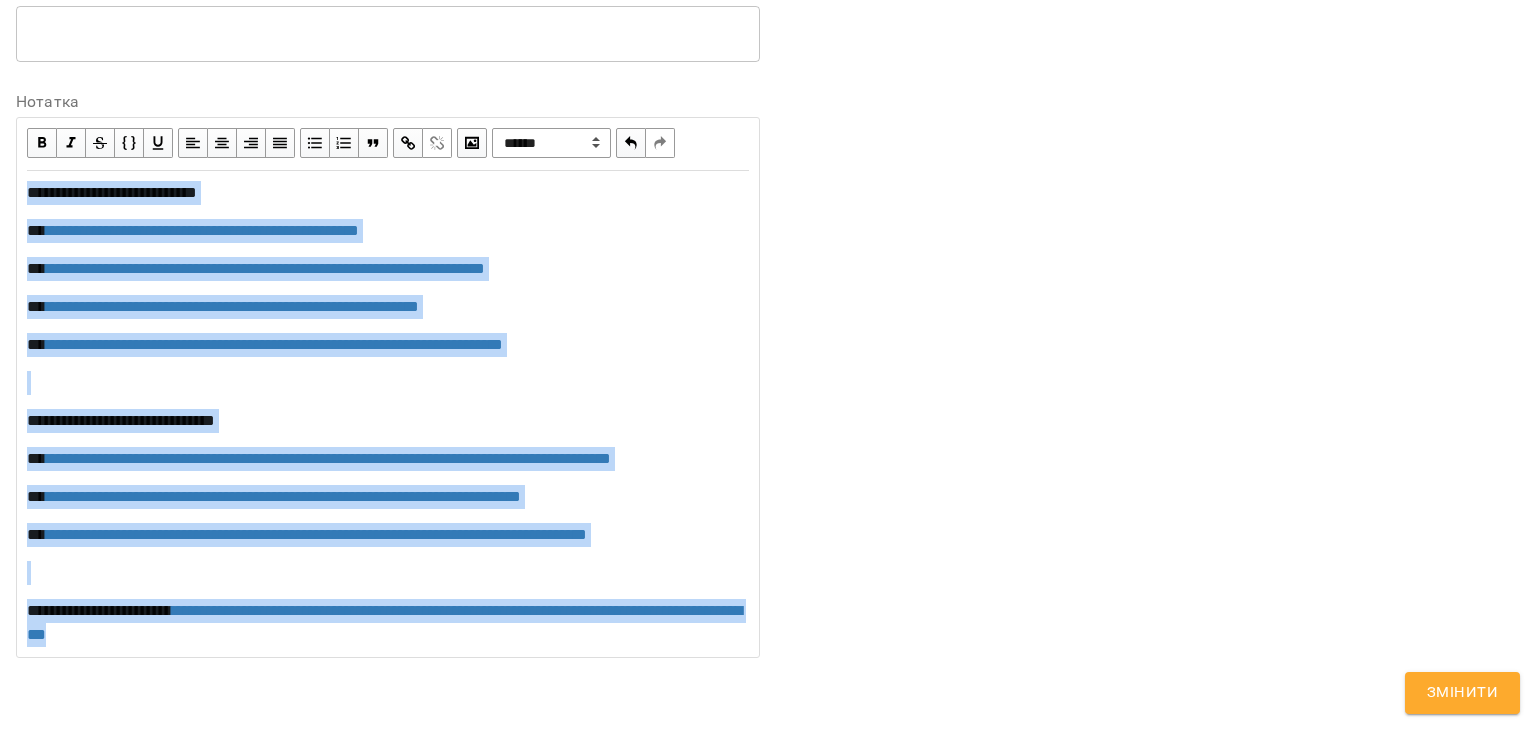 copy on "**********" 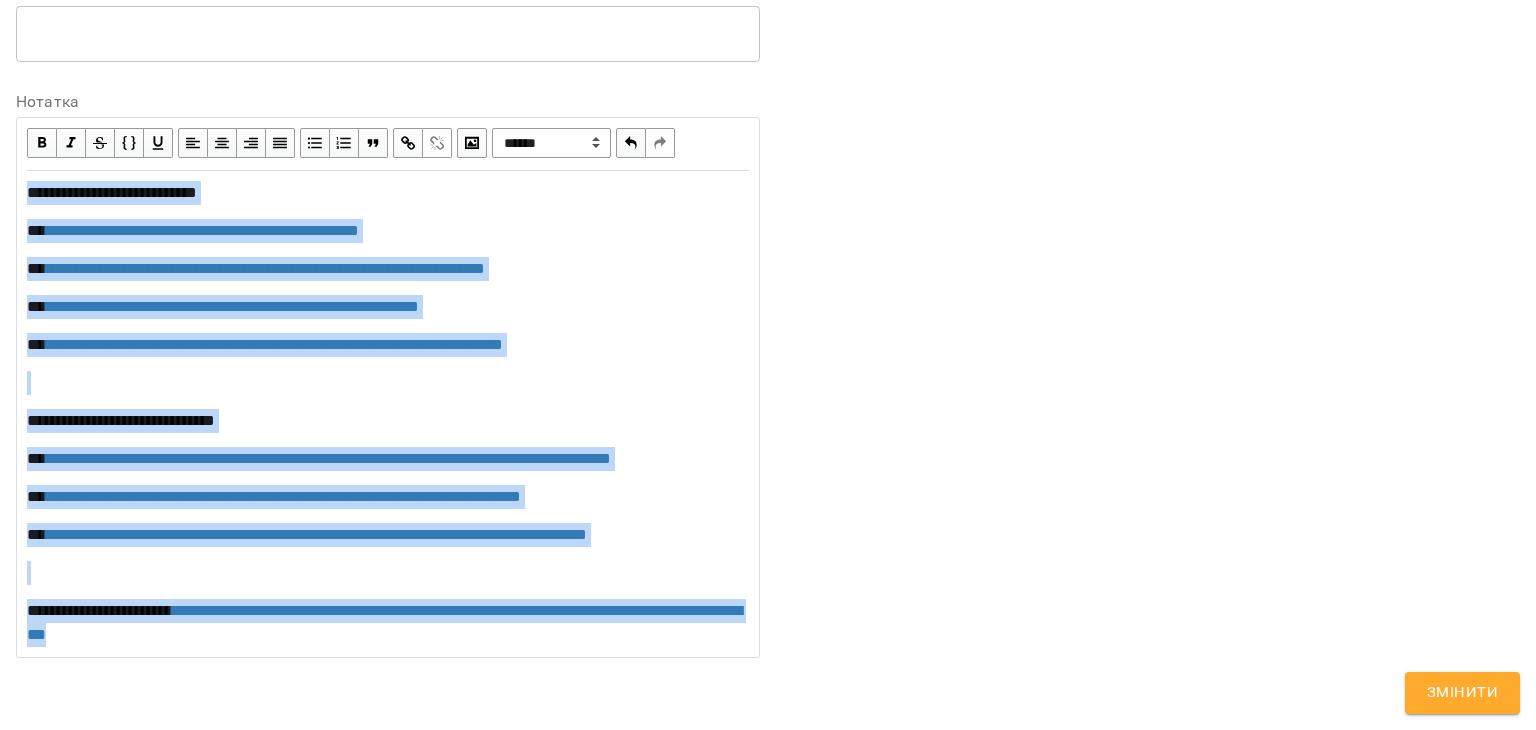 click on "Змінити" at bounding box center (1462, 693) 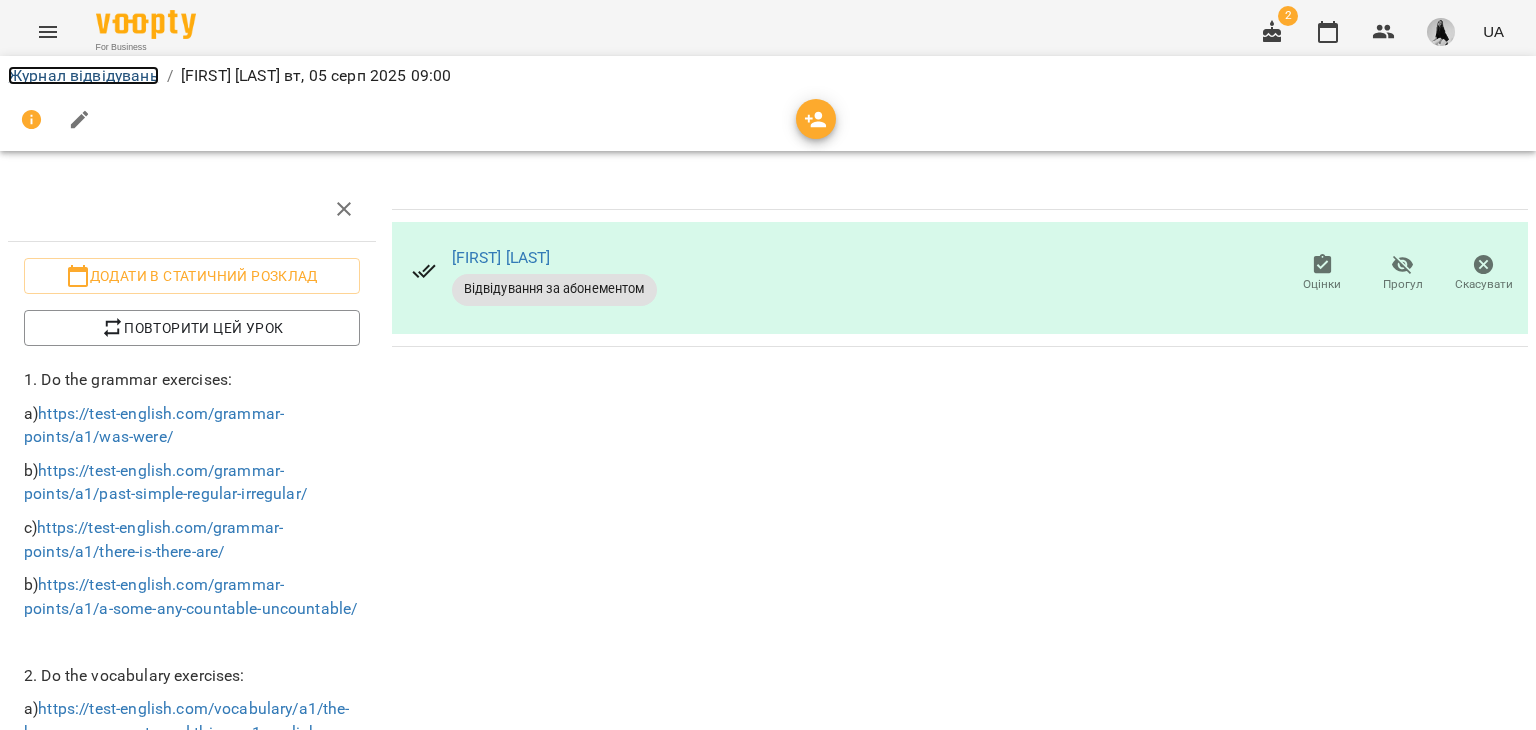 click on "Журнал відвідувань" at bounding box center [83, 75] 